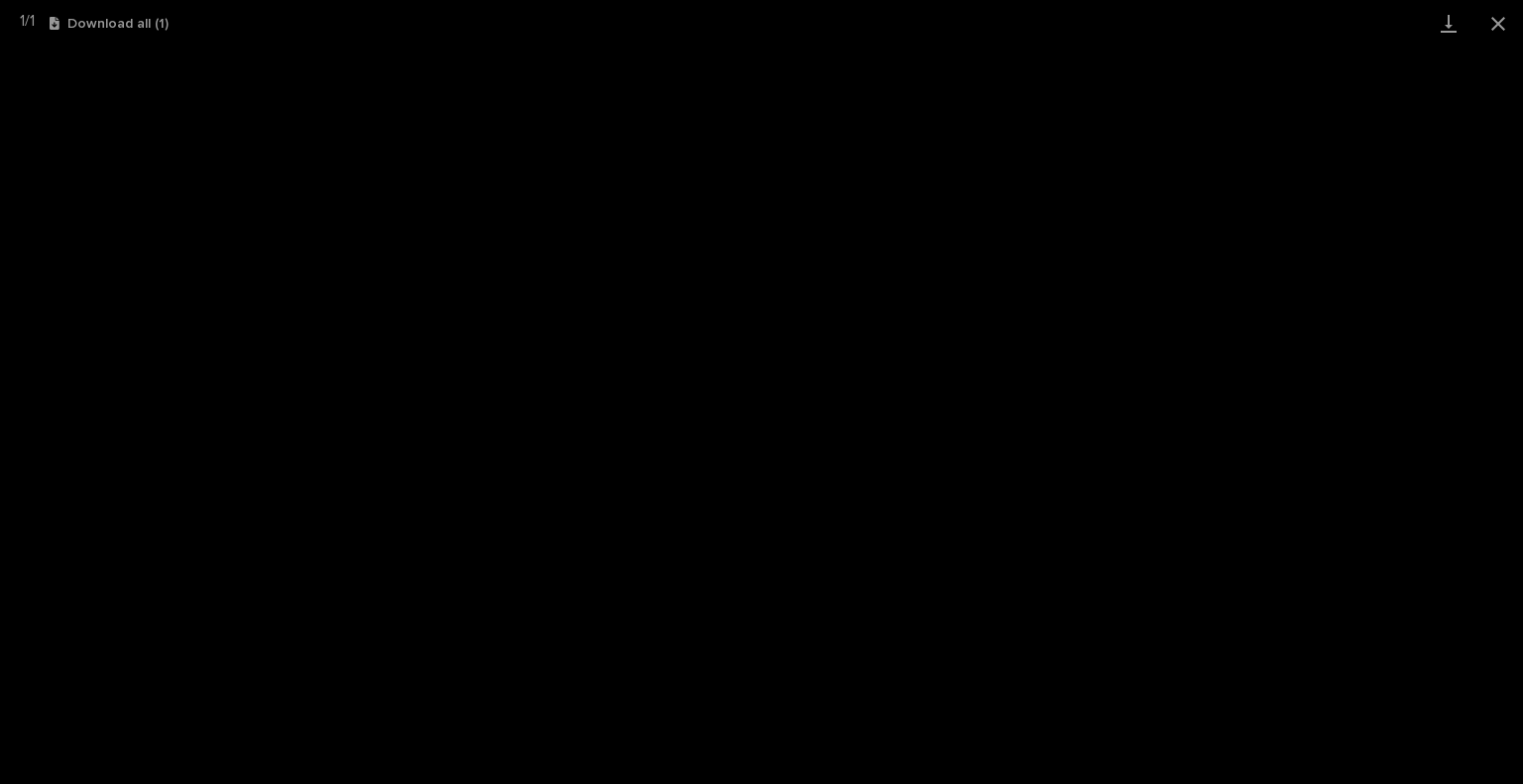 scroll, scrollTop: 0, scrollLeft: 0, axis: both 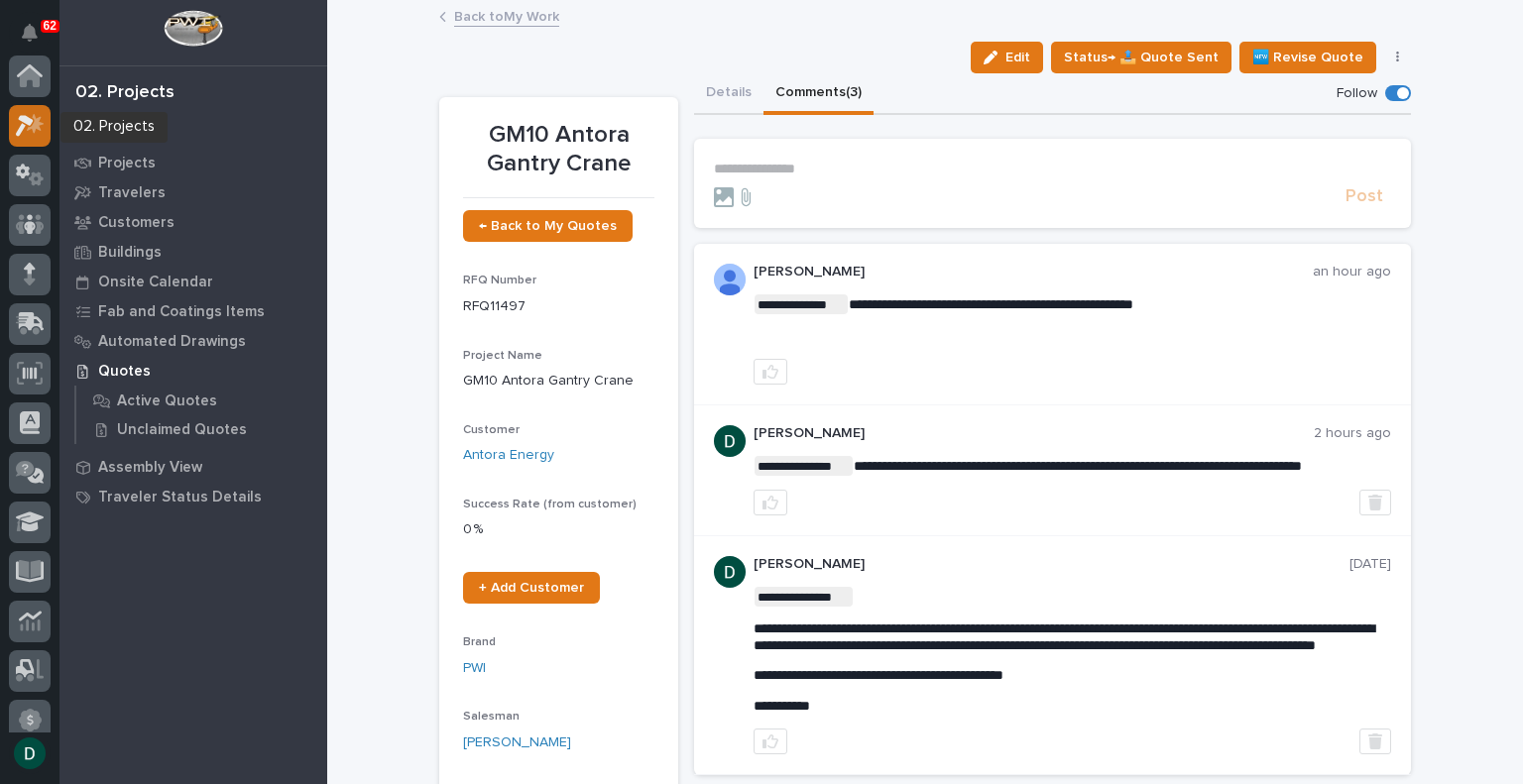 click 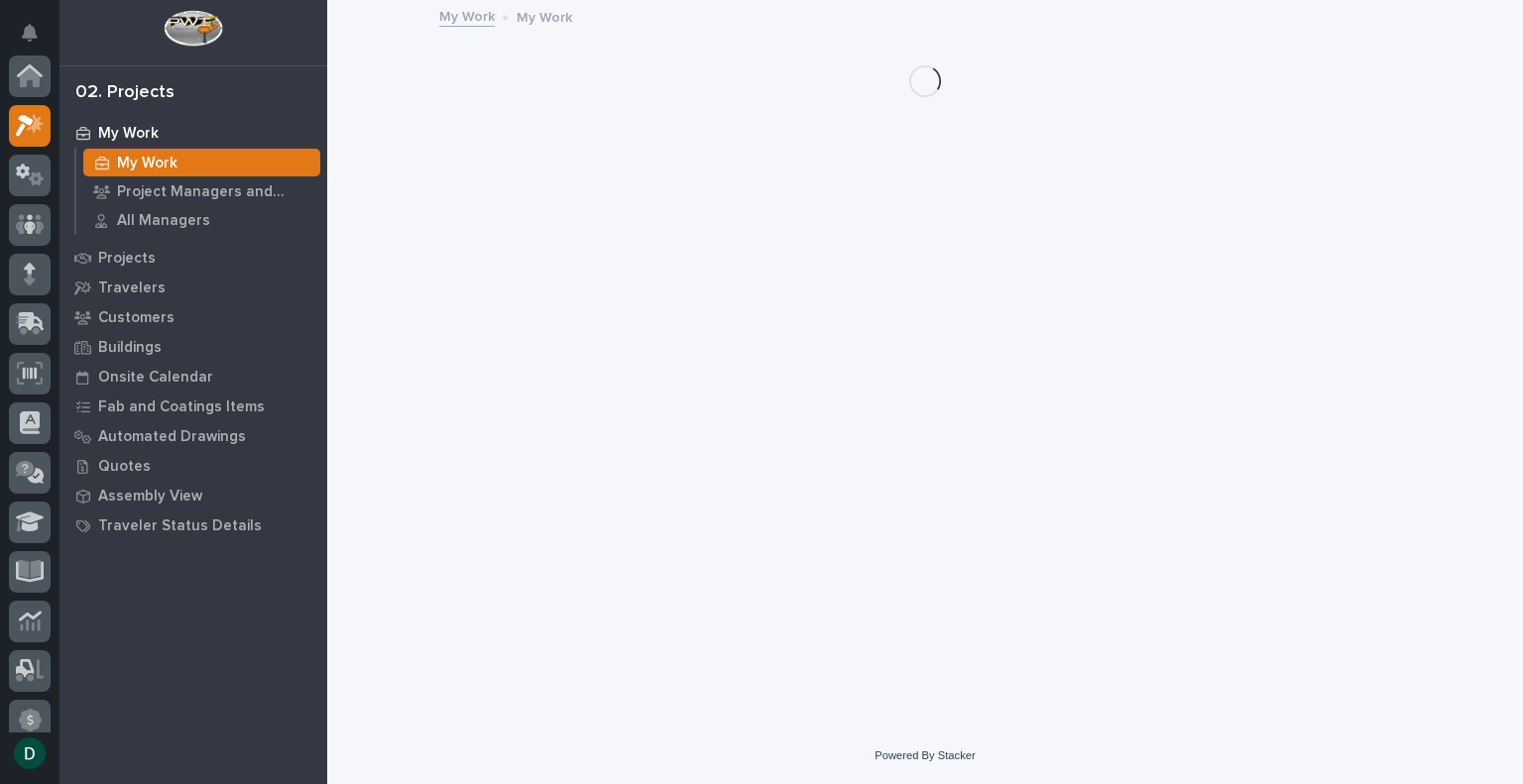 scroll, scrollTop: 50, scrollLeft: 0, axis: vertical 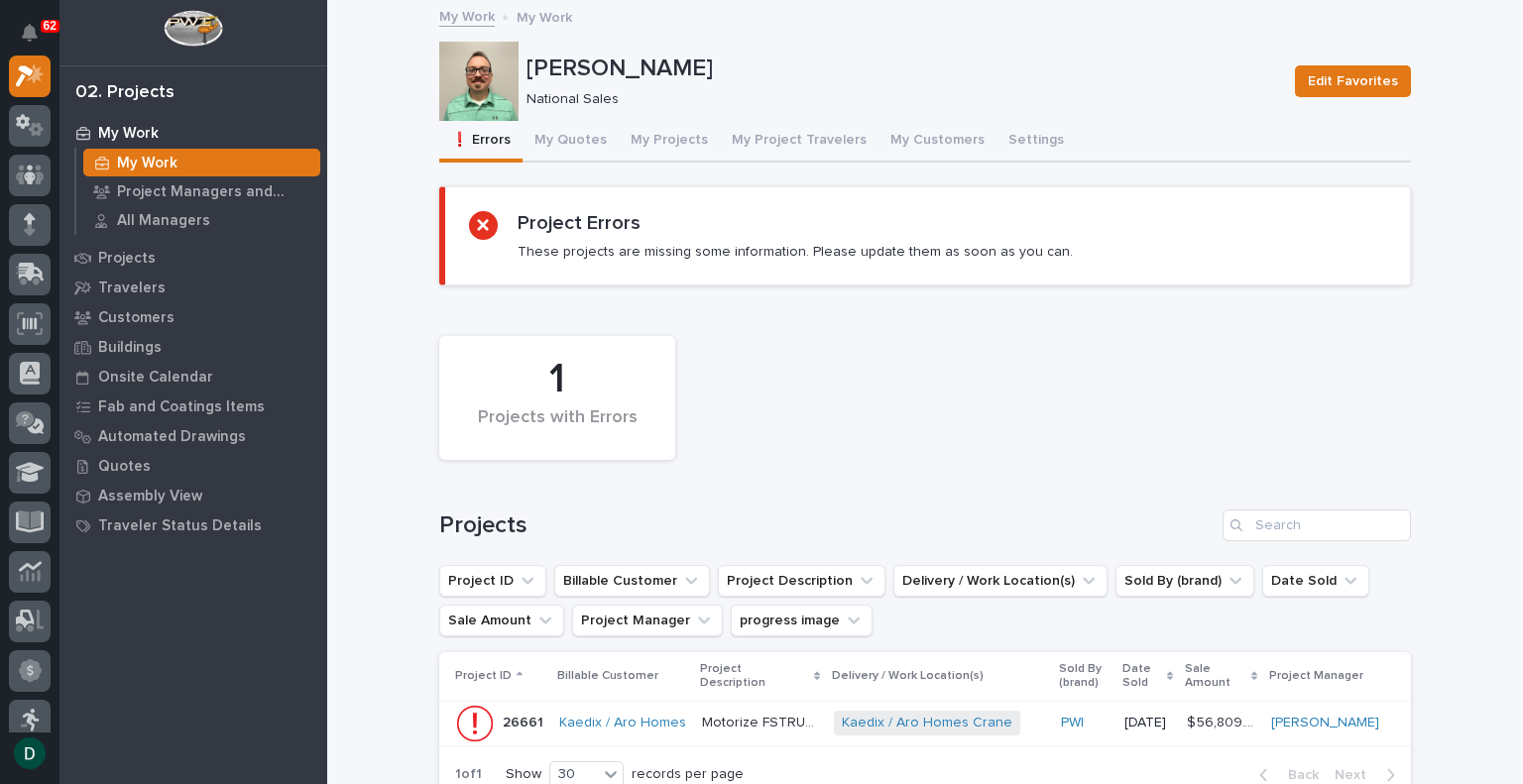 click on "My Work" at bounding box center [128, 134] 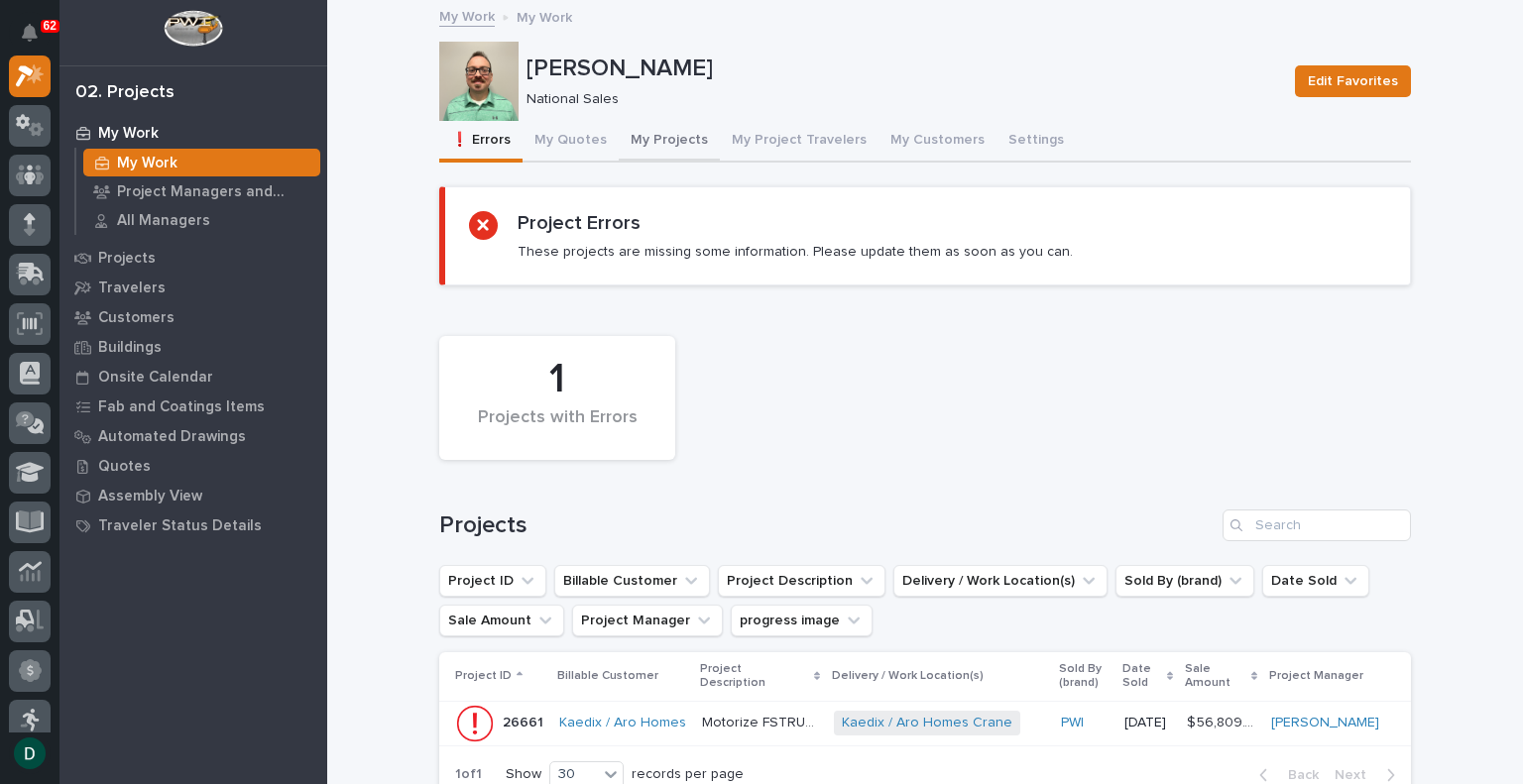click on "My Projects" at bounding box center (669, 142) 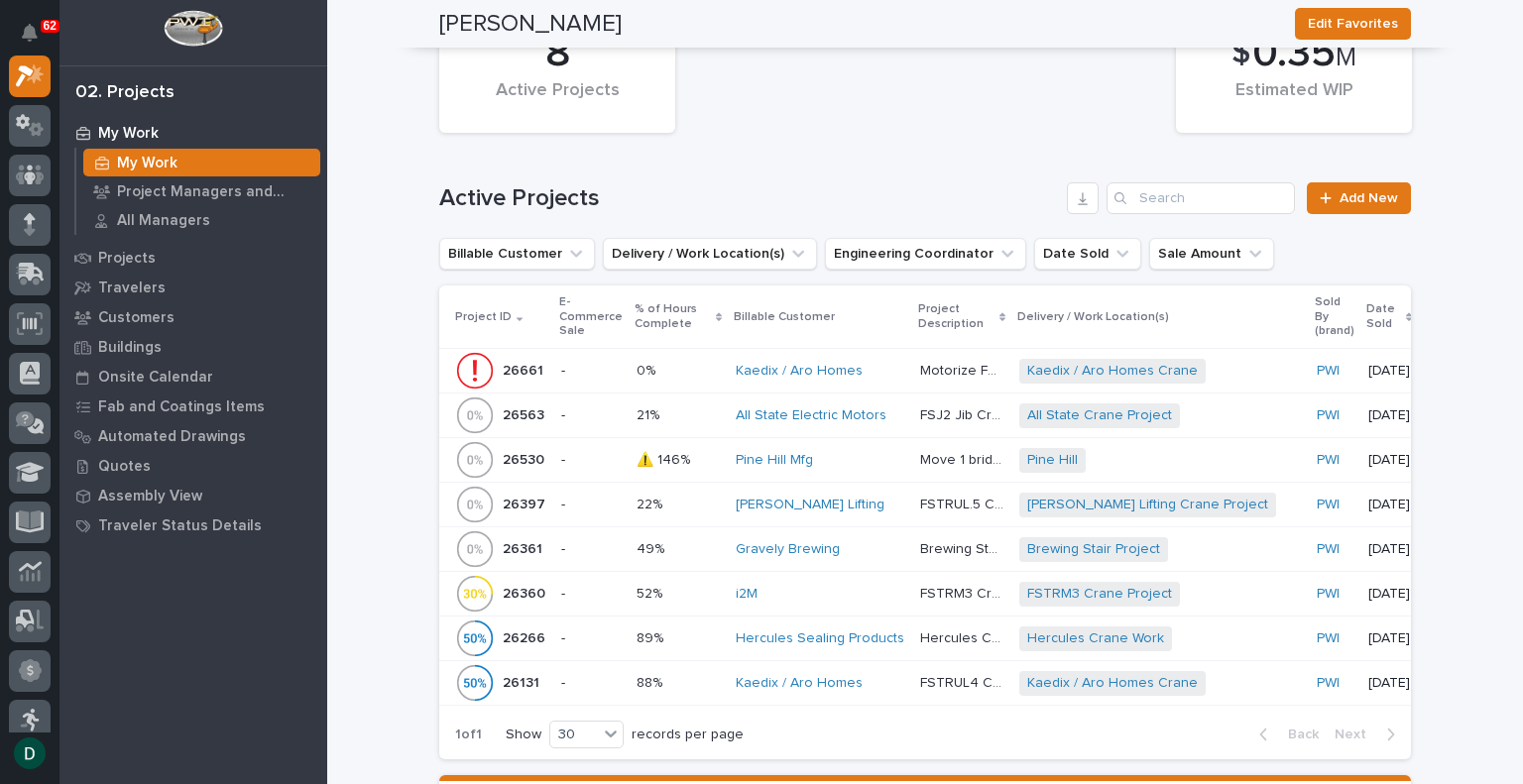 scroll, scrollTop: 0, scrollLeft: 0, axis: both 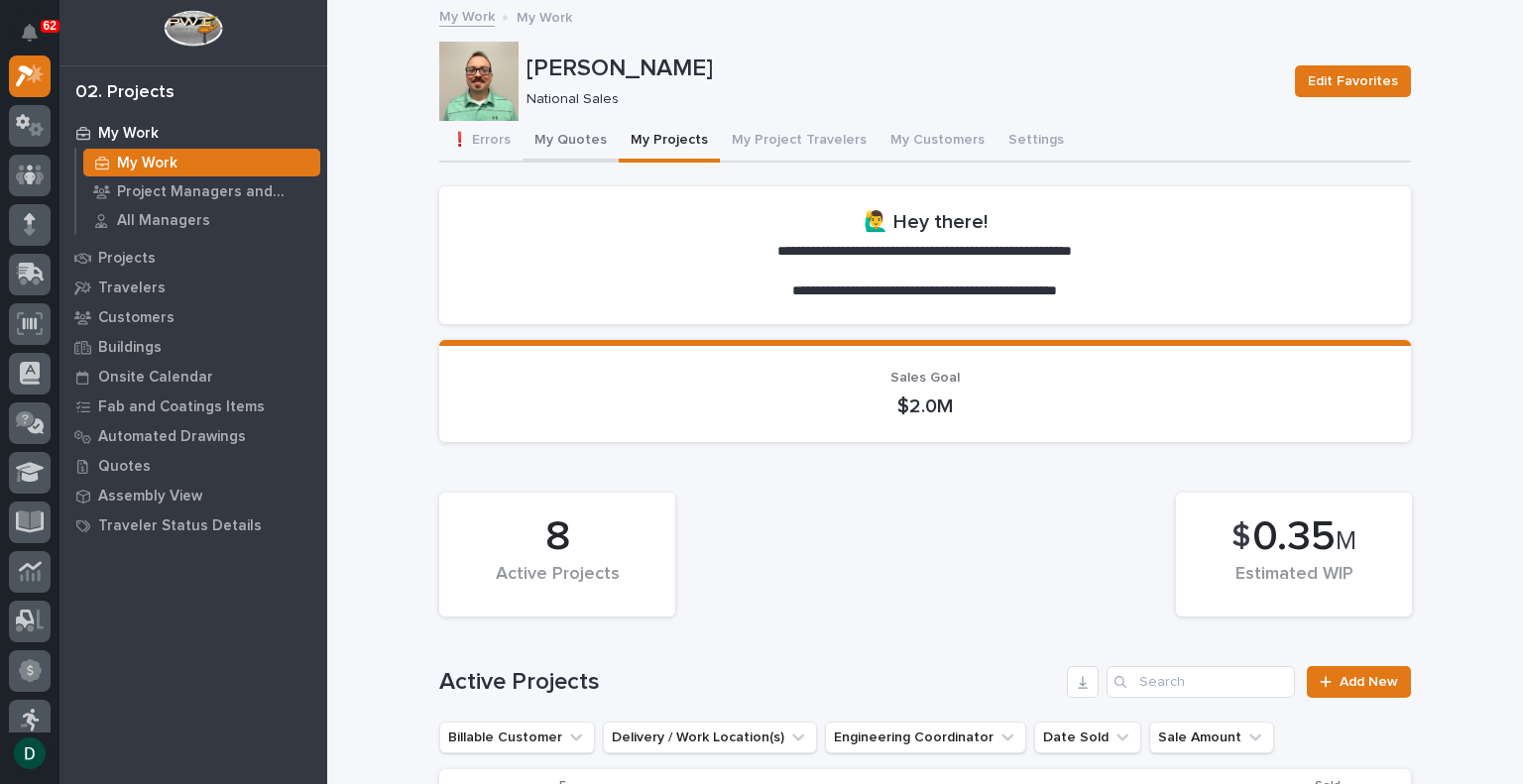 click on "My Quotes" at bounding box center (570, 142) 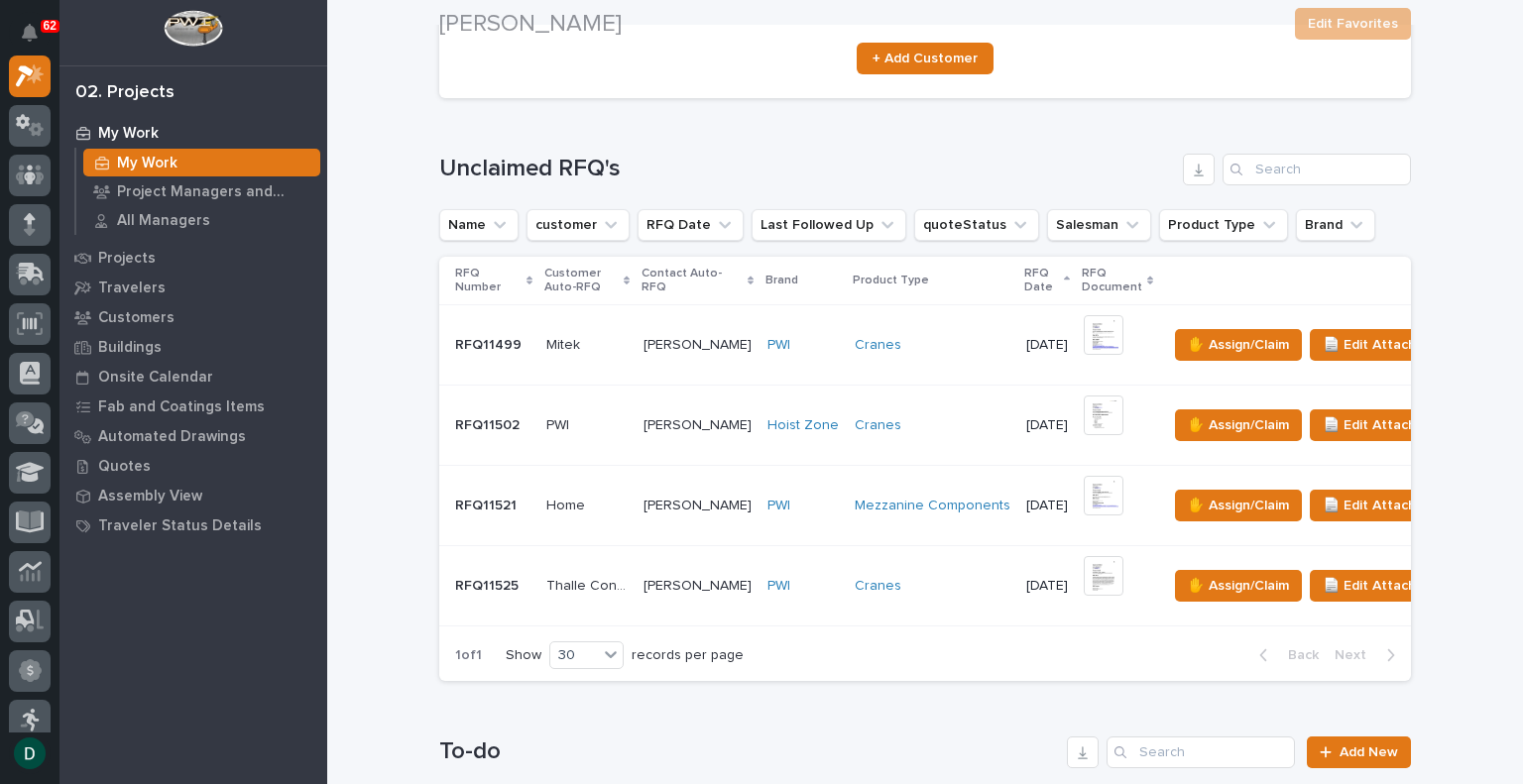 scroll, scrollTop: 0, scrollLeft: 0, axis: both 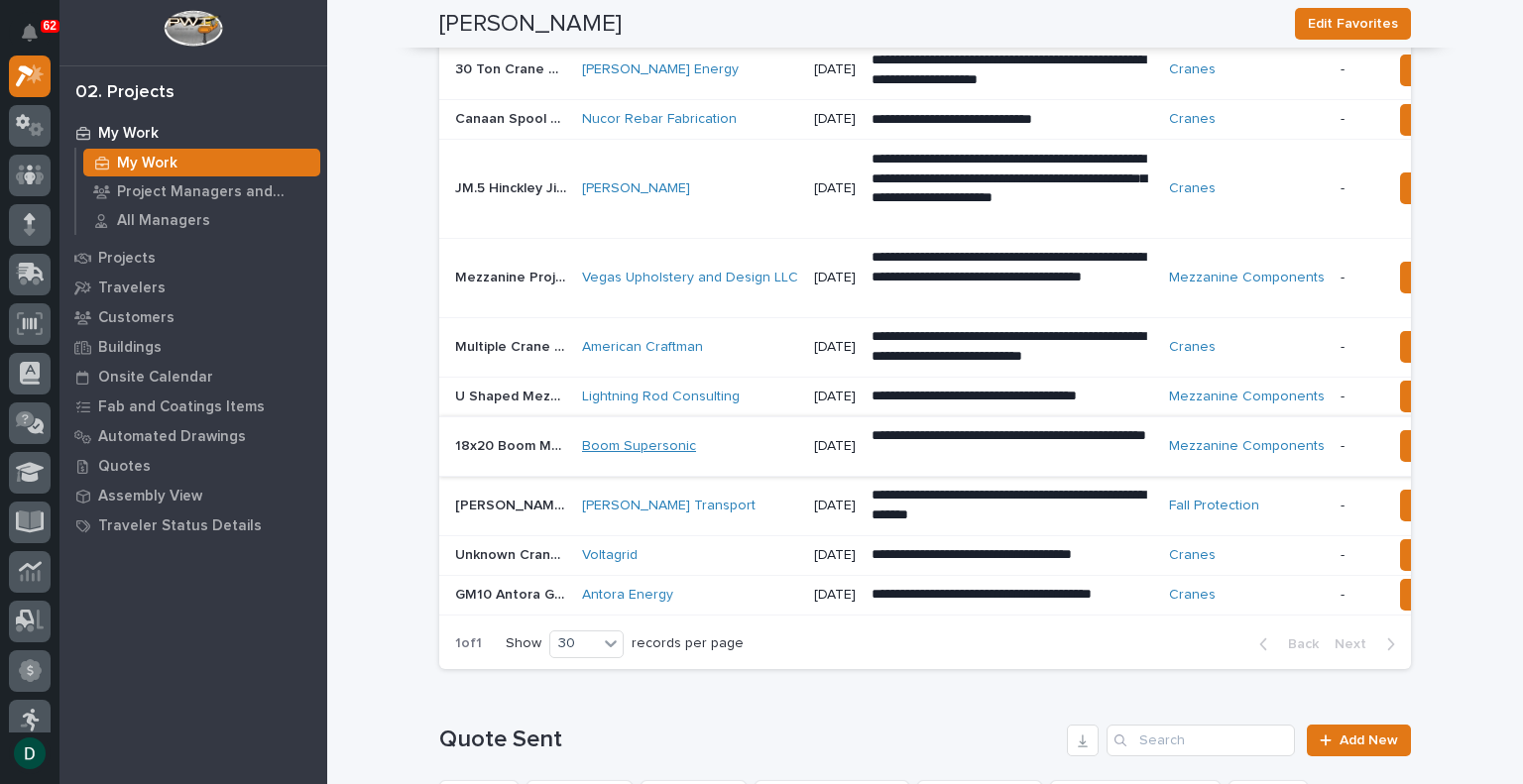 click on "Boom Supersonic" at bounding box center (639, 446) 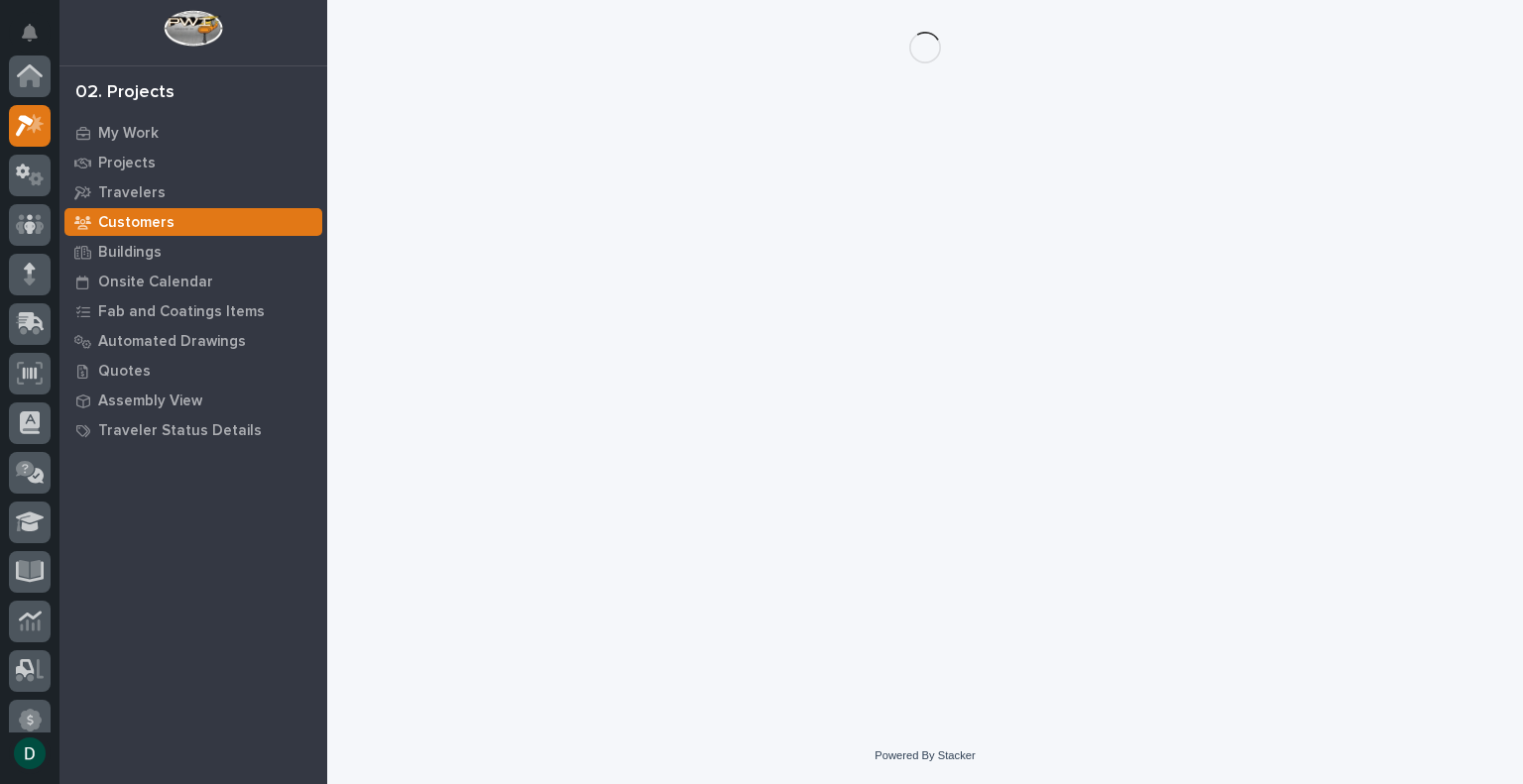 scroll, scrollTop: 0, scrollLeft: 0, axis: both 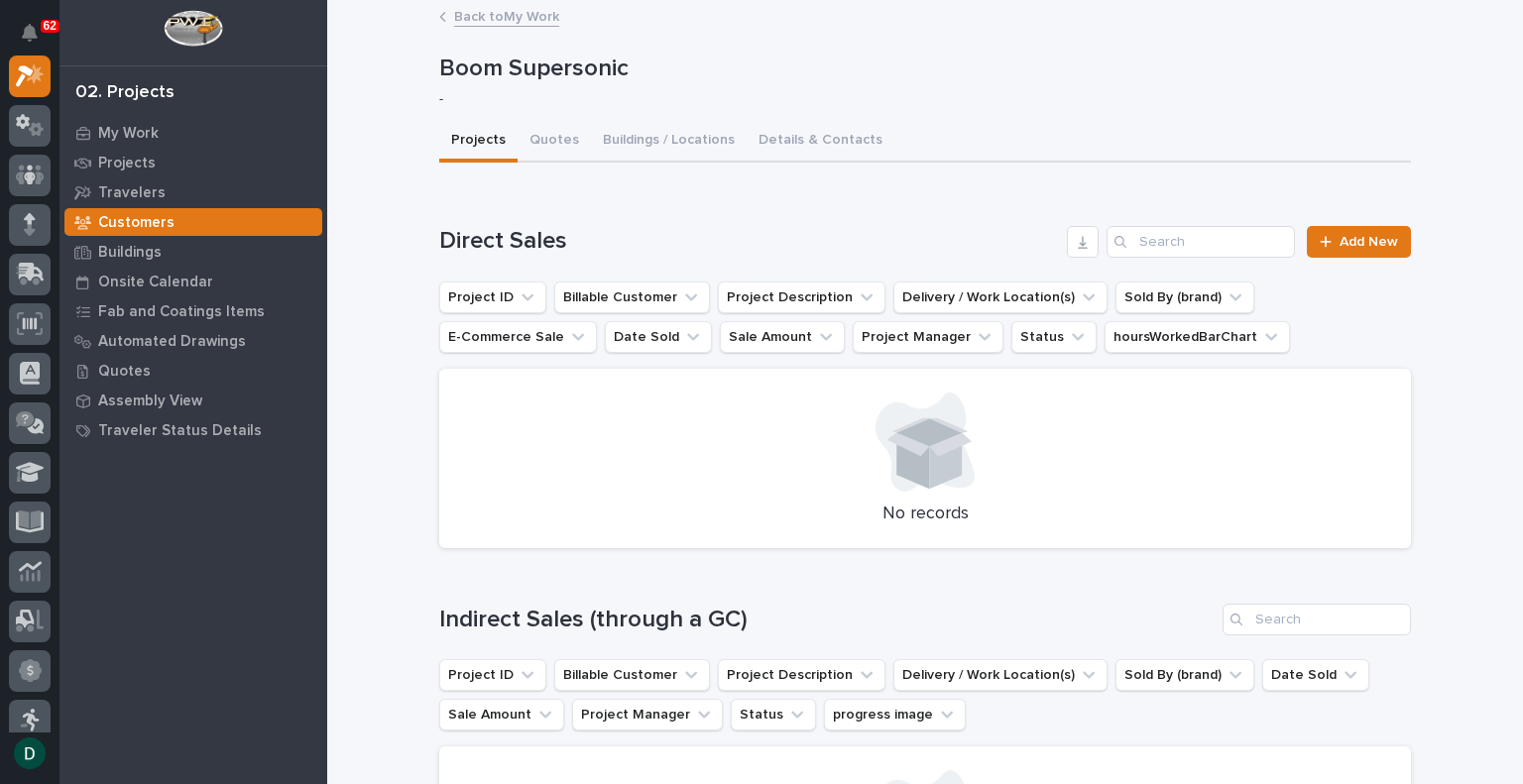 click on "Back to  My Work" at bounding box center [507, 15] 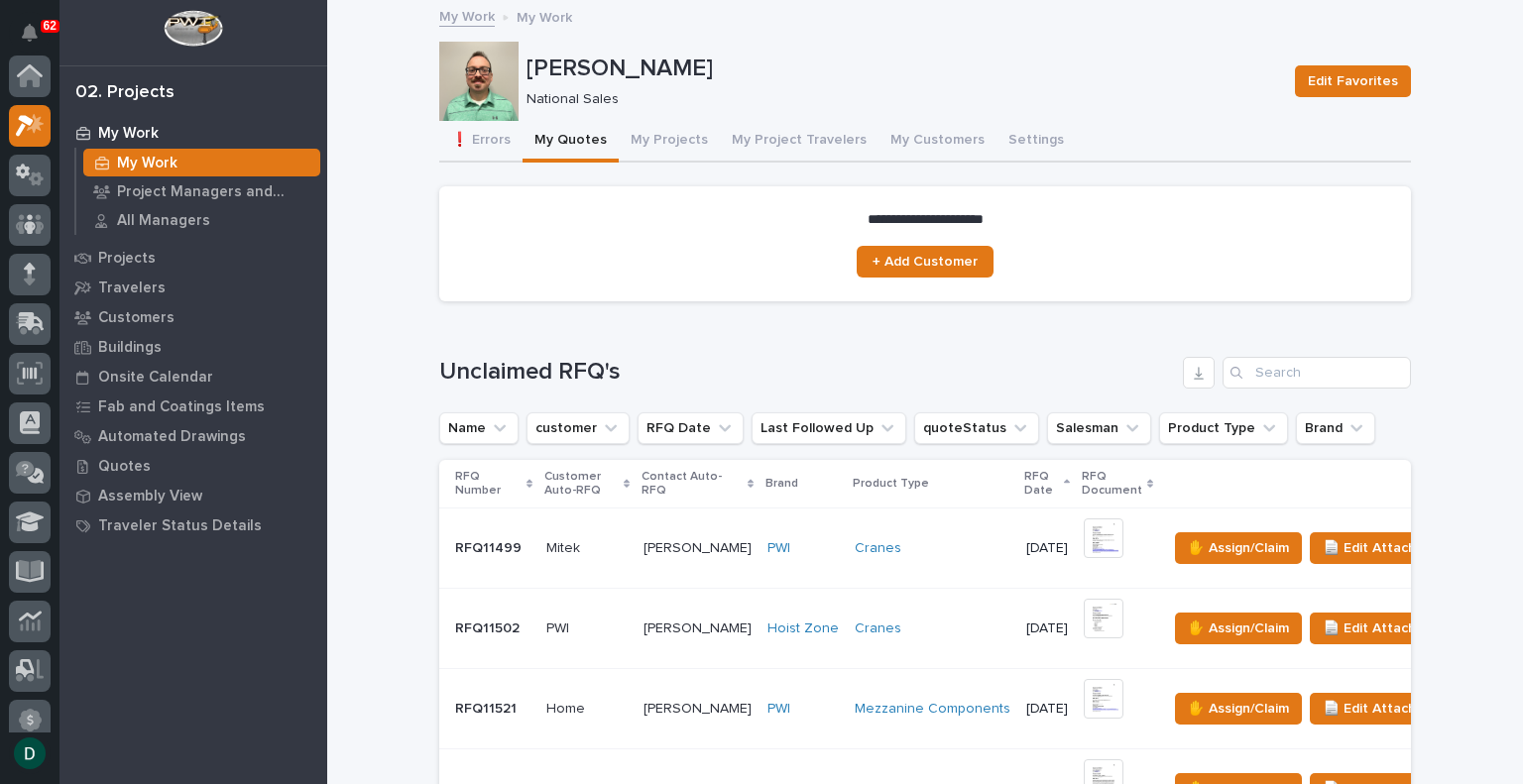 scroll, scrollTop: 50, scrollLeft: 0, axis: vertical 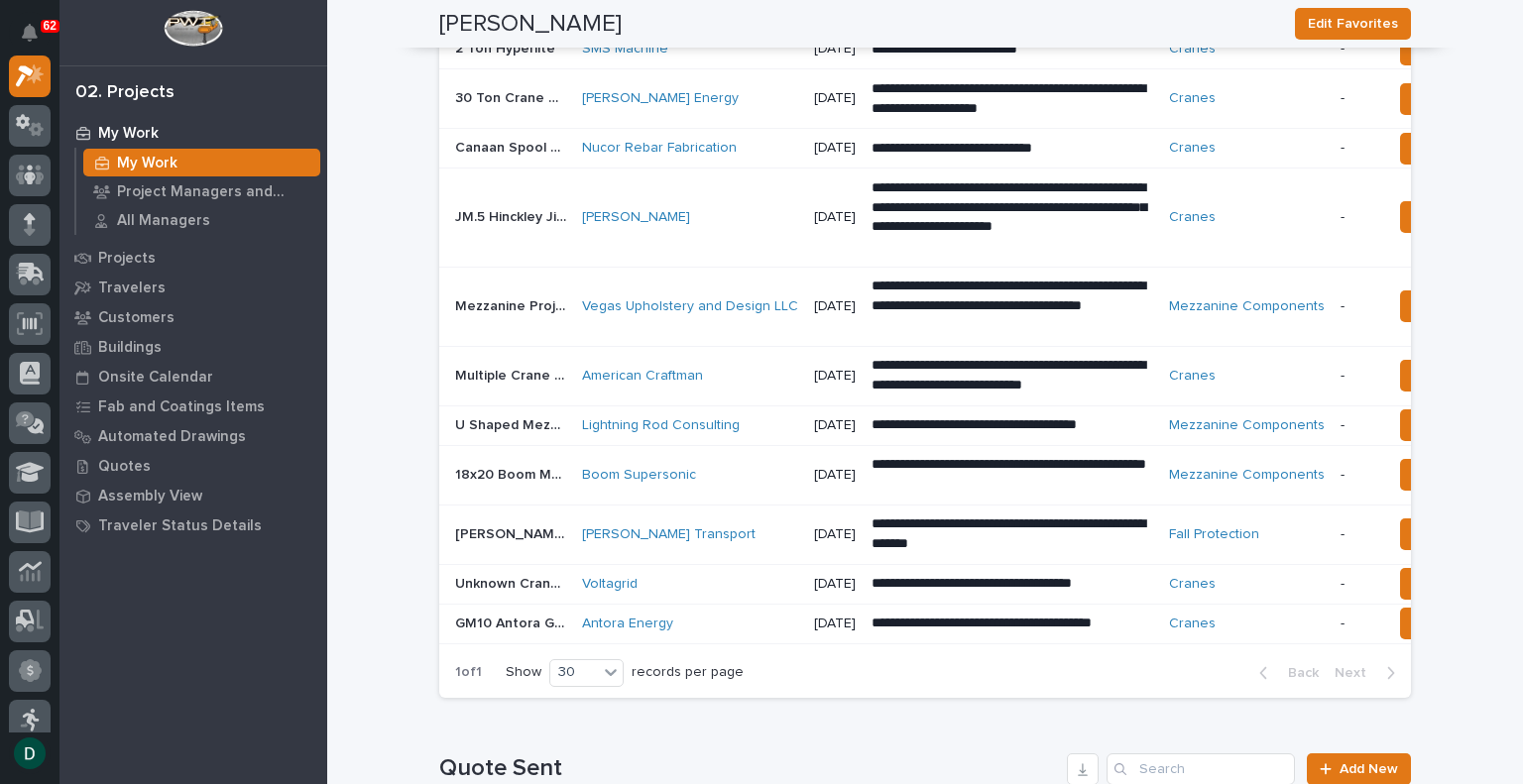 click on "Boom Supersonic" at bounding box center [690, 475] 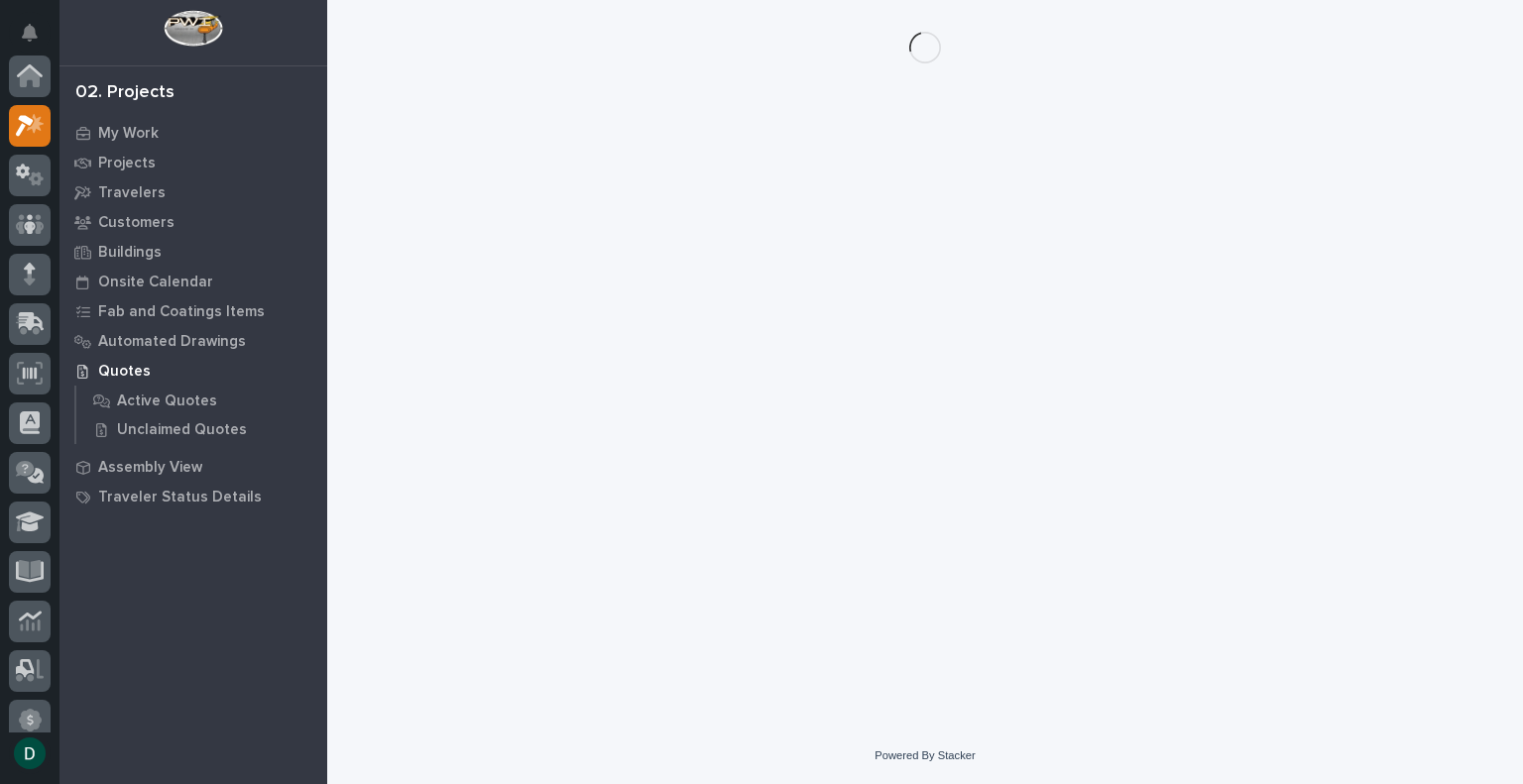 scroll, scrollTop: 0, scrollLeft: 0, axis: both 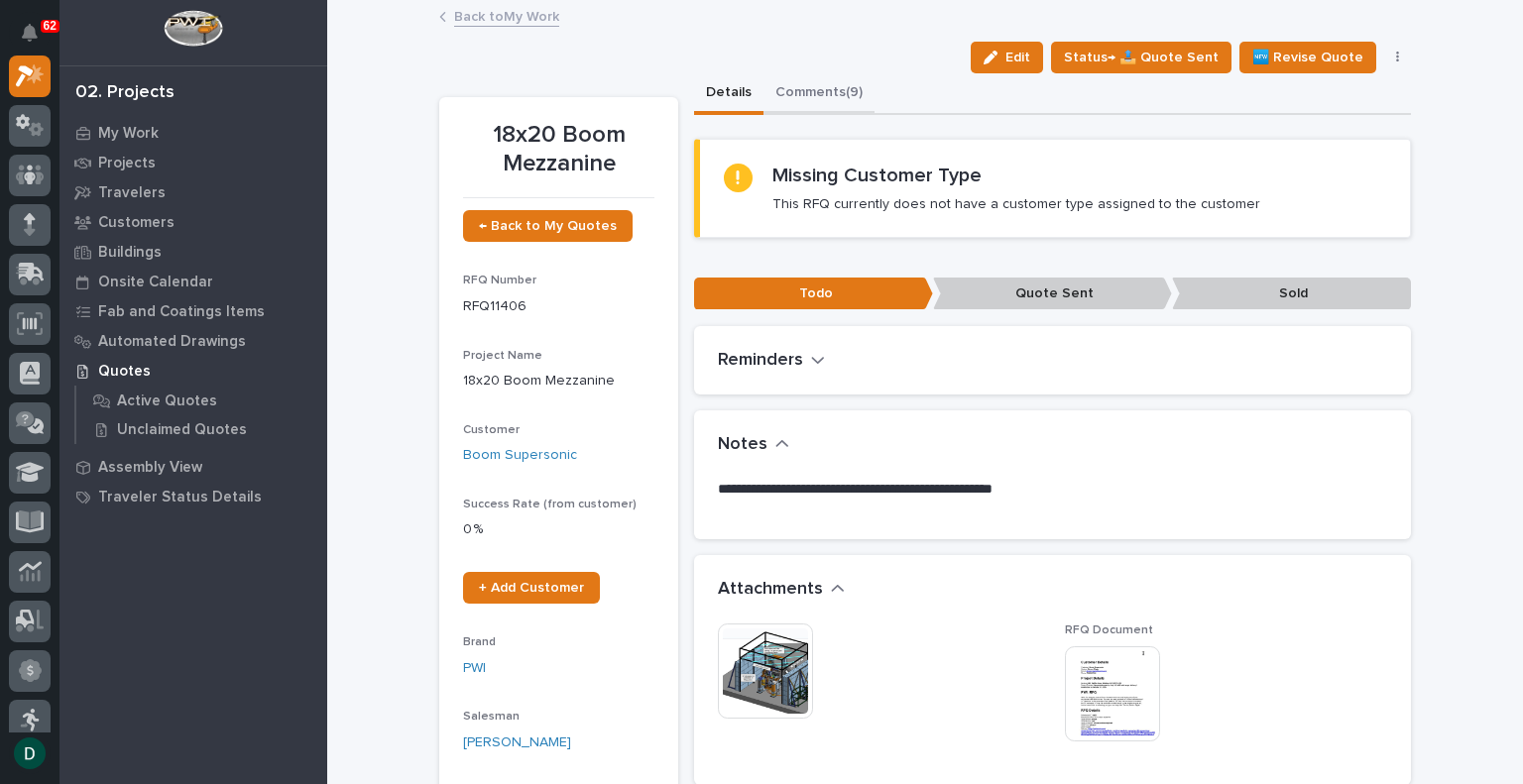 click on "Comments  (9)" at bounding box center (819, 94) 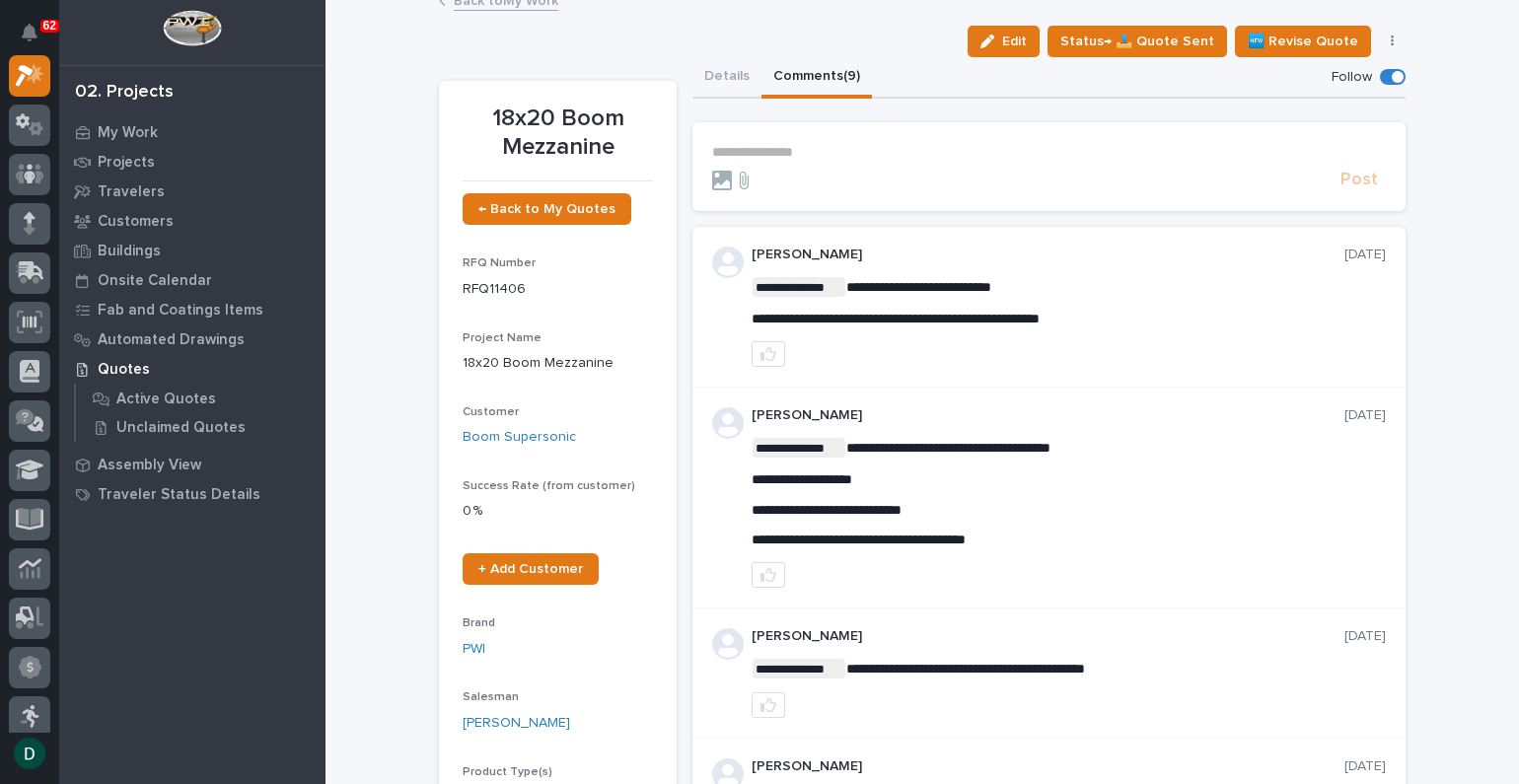scroll, scrollTop: 16, scrollLeft: 0, axis: vertical 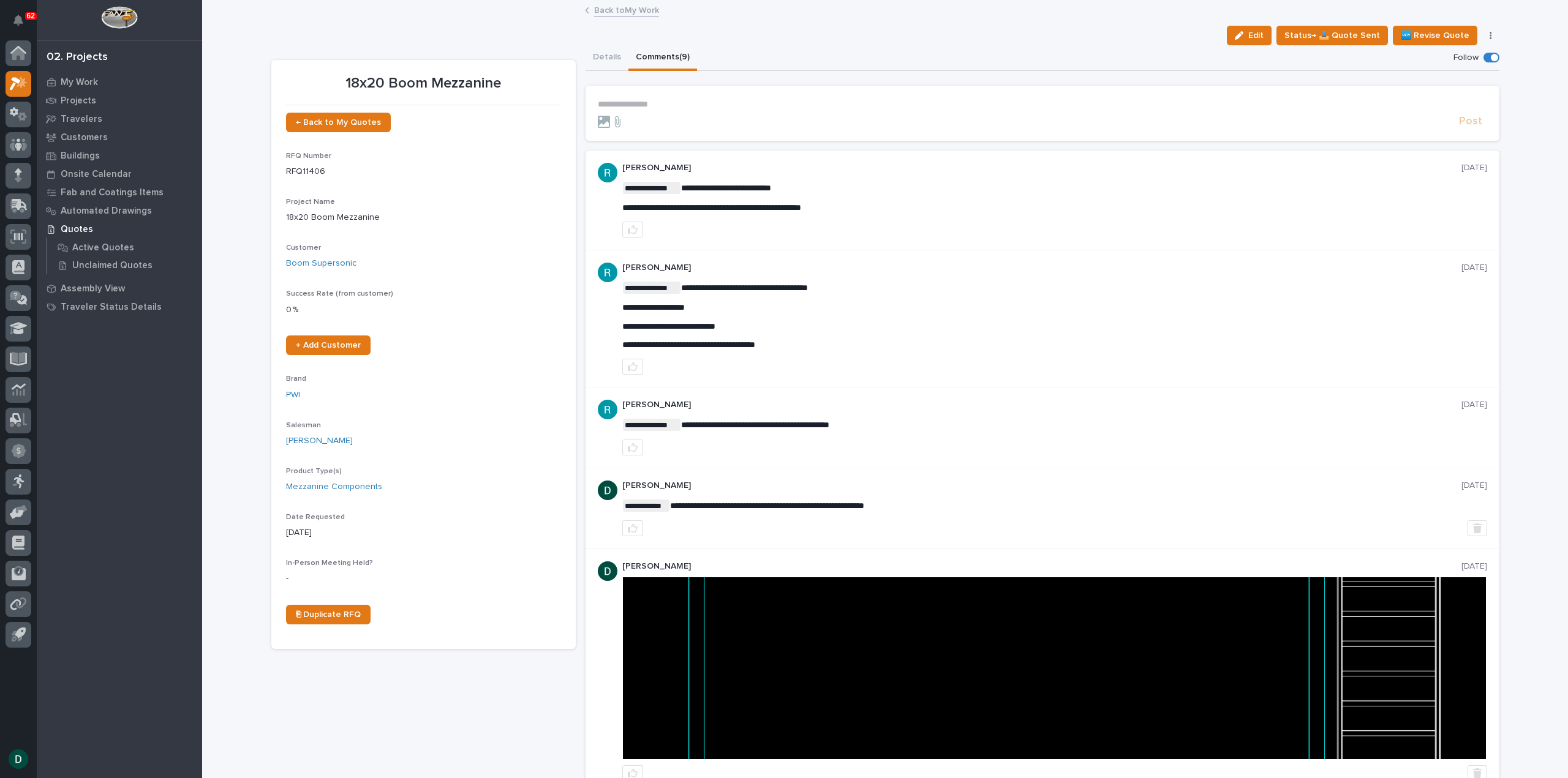 click 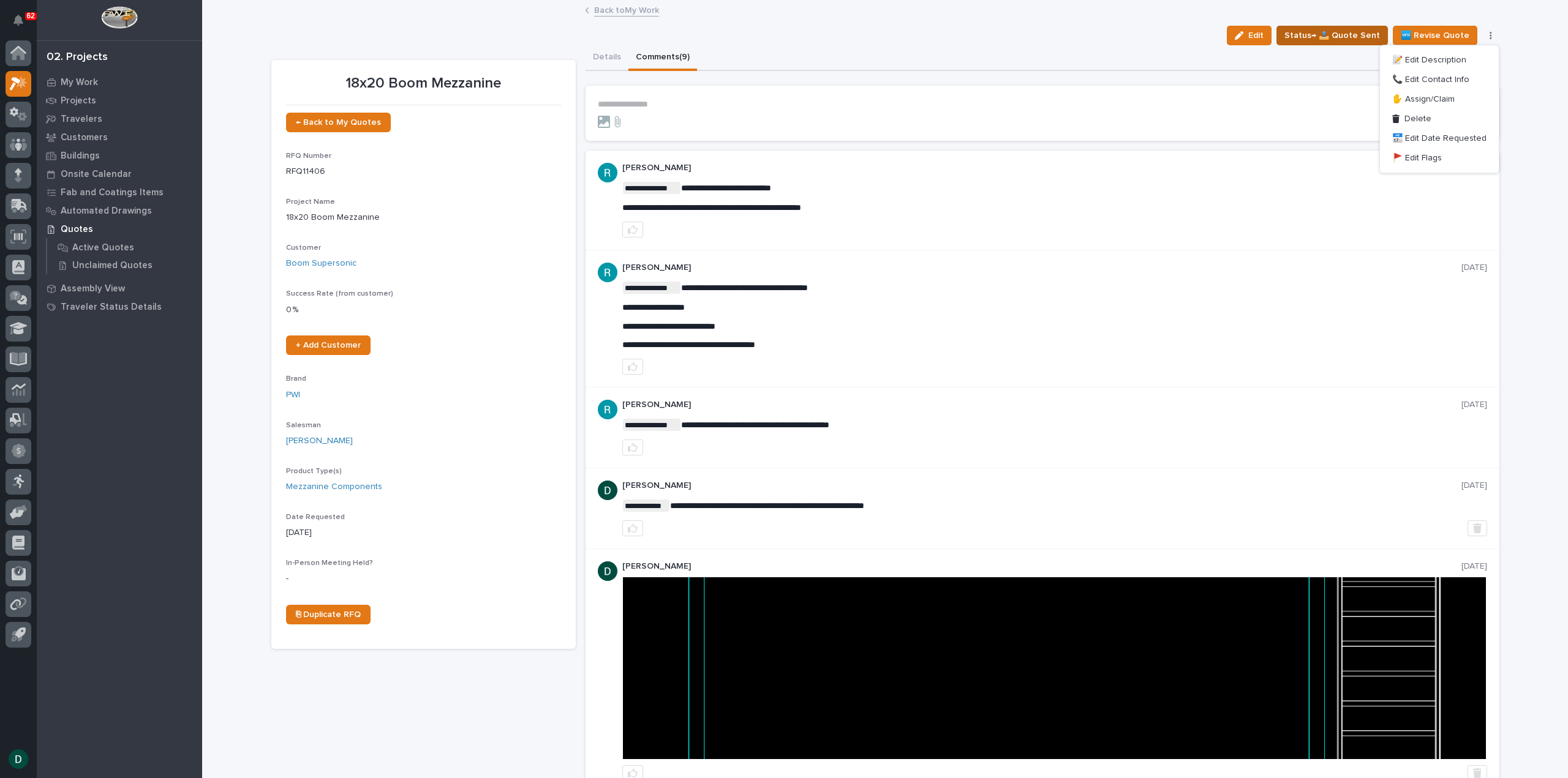 click on "Status→ 📤 Quote Sent" at bounding box center (1332, 36) 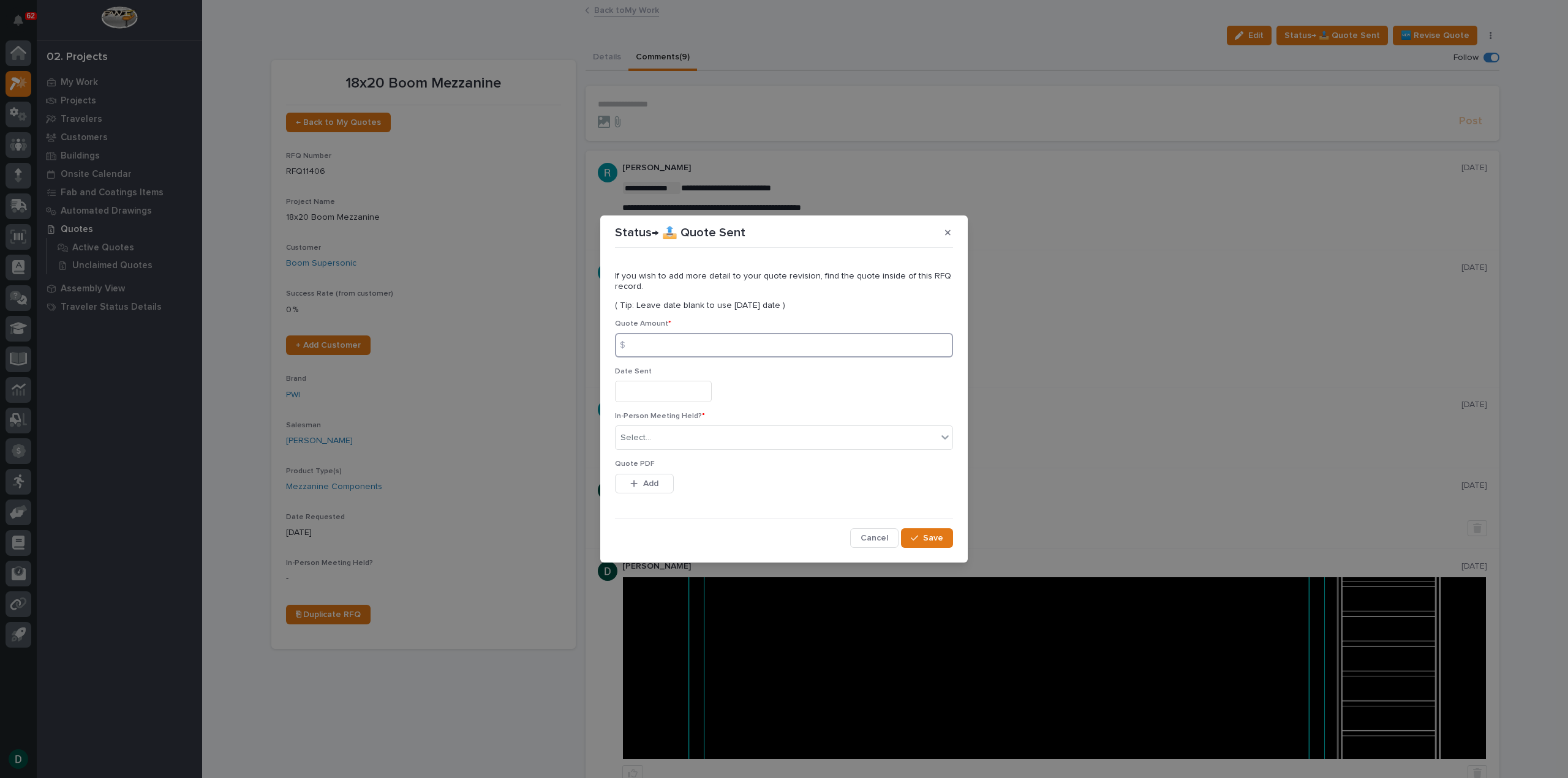 click at bounding box center [784, 345] 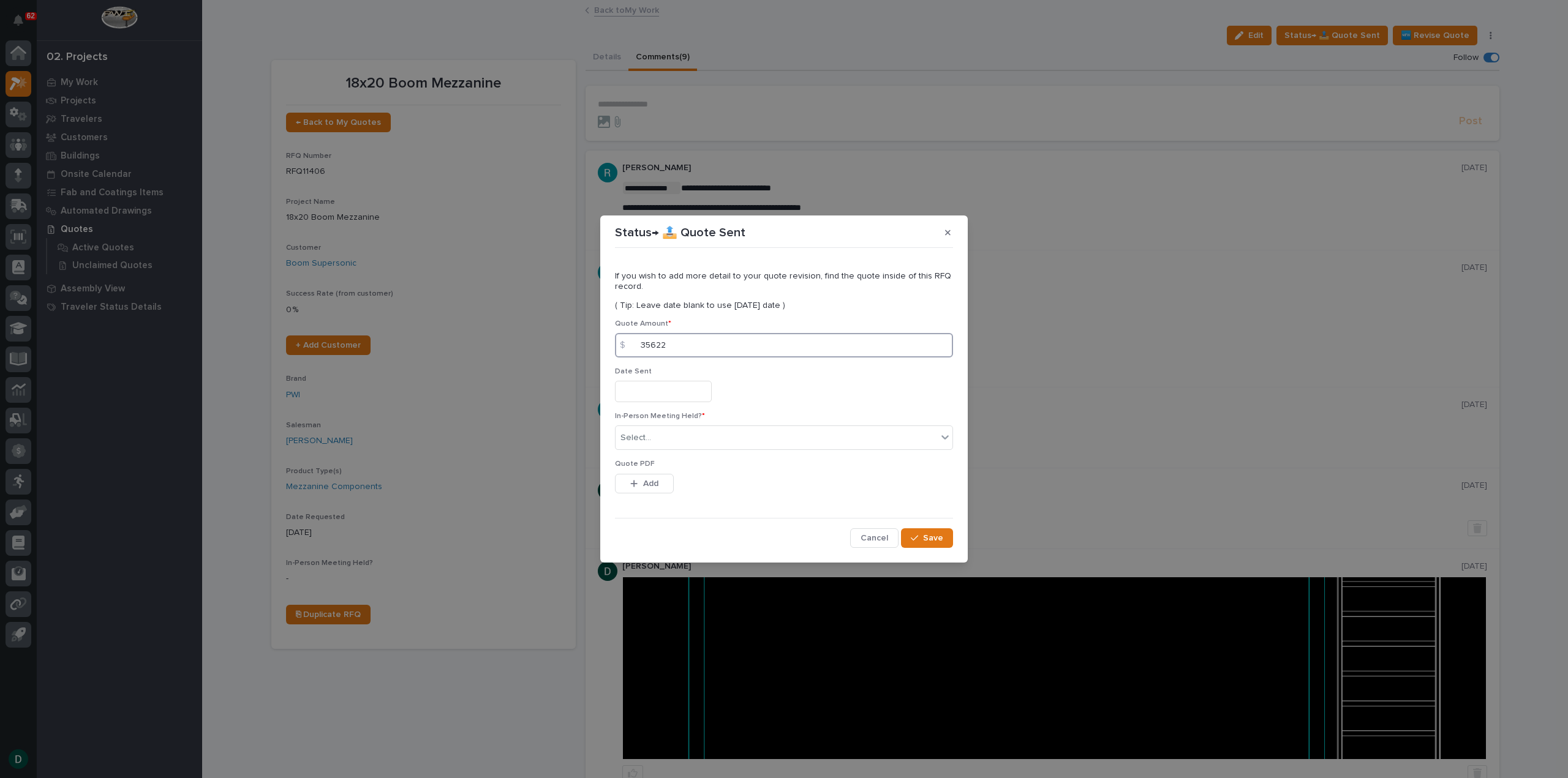 type on "35622" 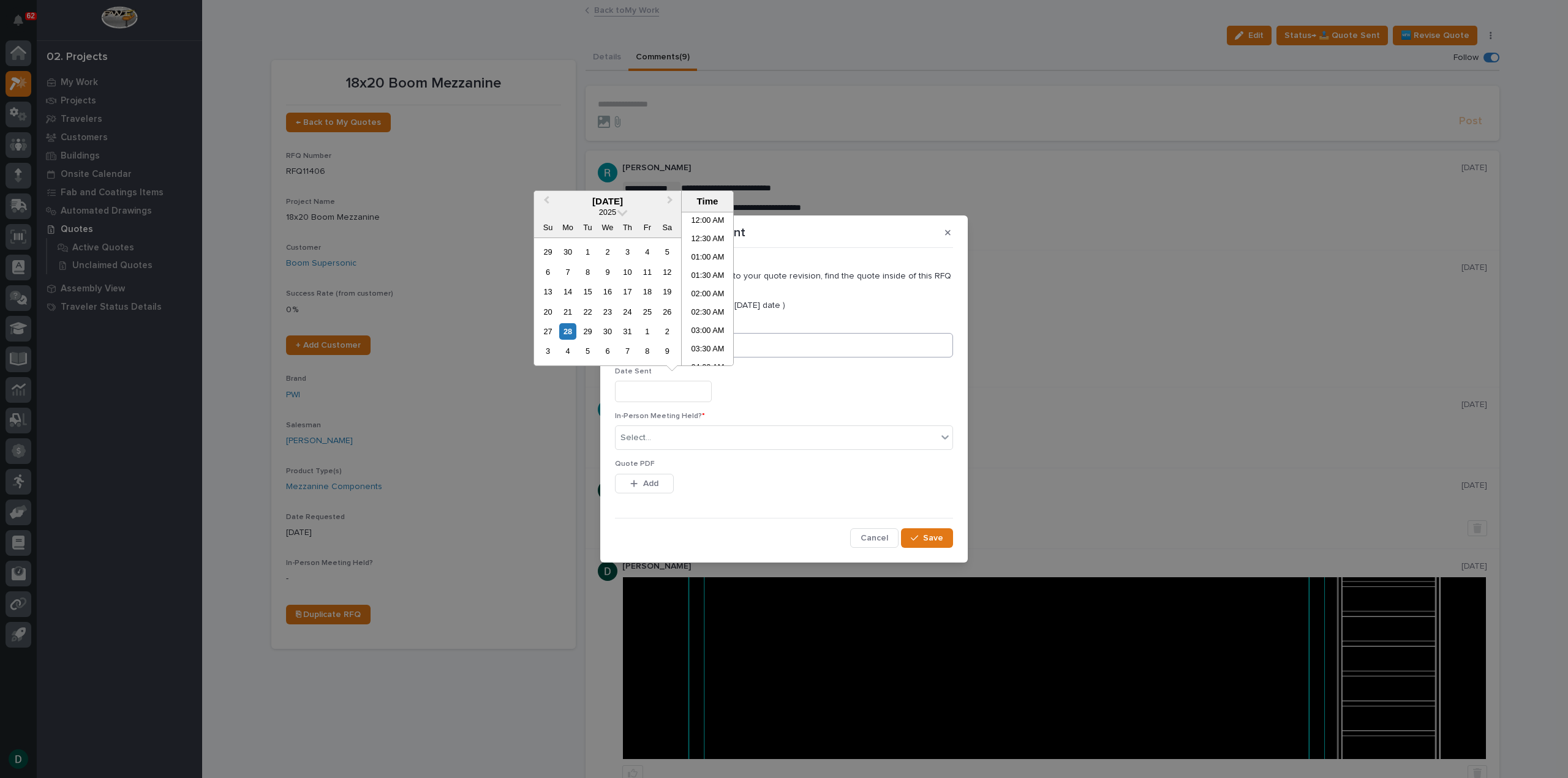 scroll, scrollTop: 502, scrollLeft: 0, axis: vertical 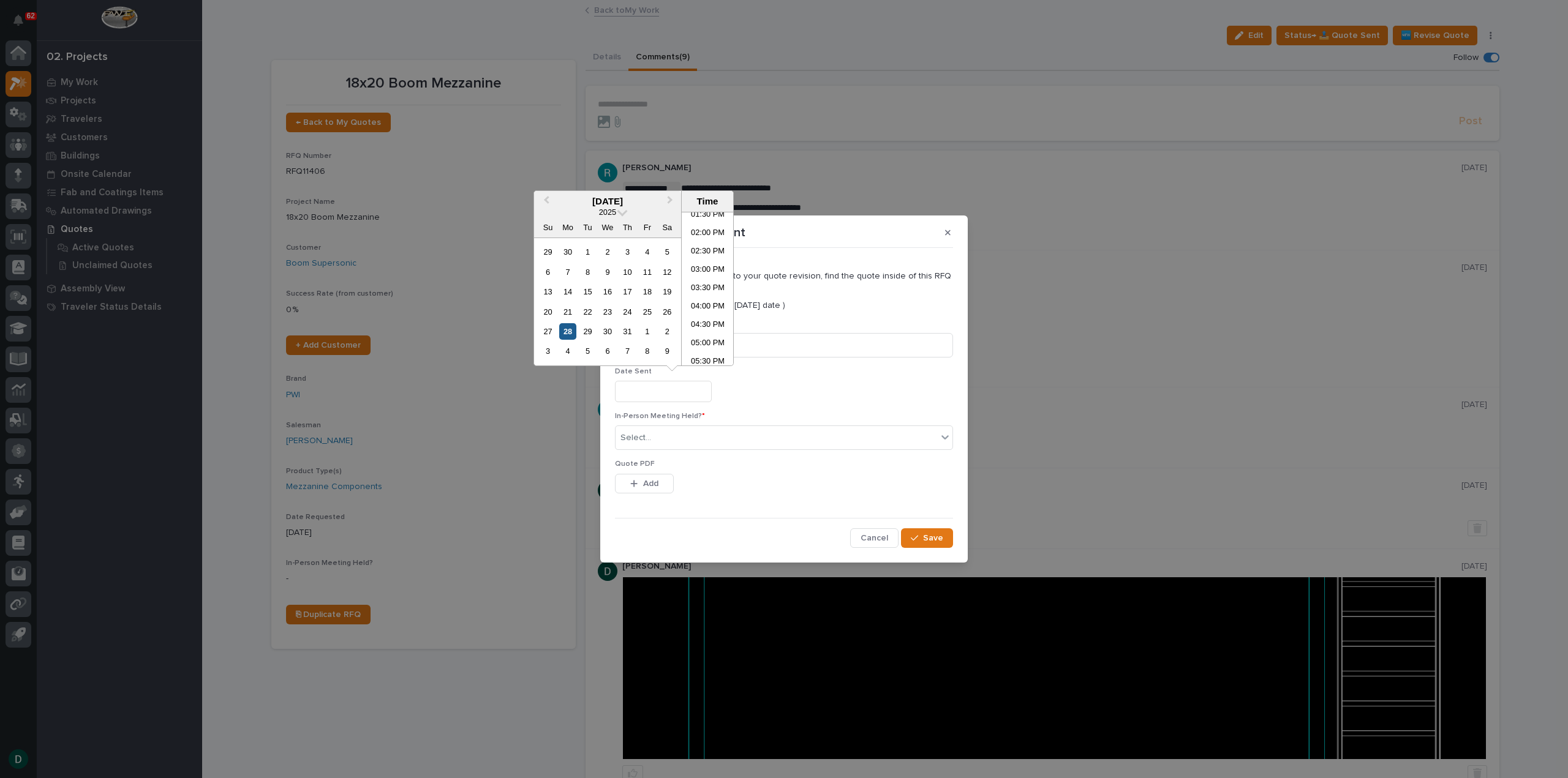 click on "28" at bounding box center [567, 331] 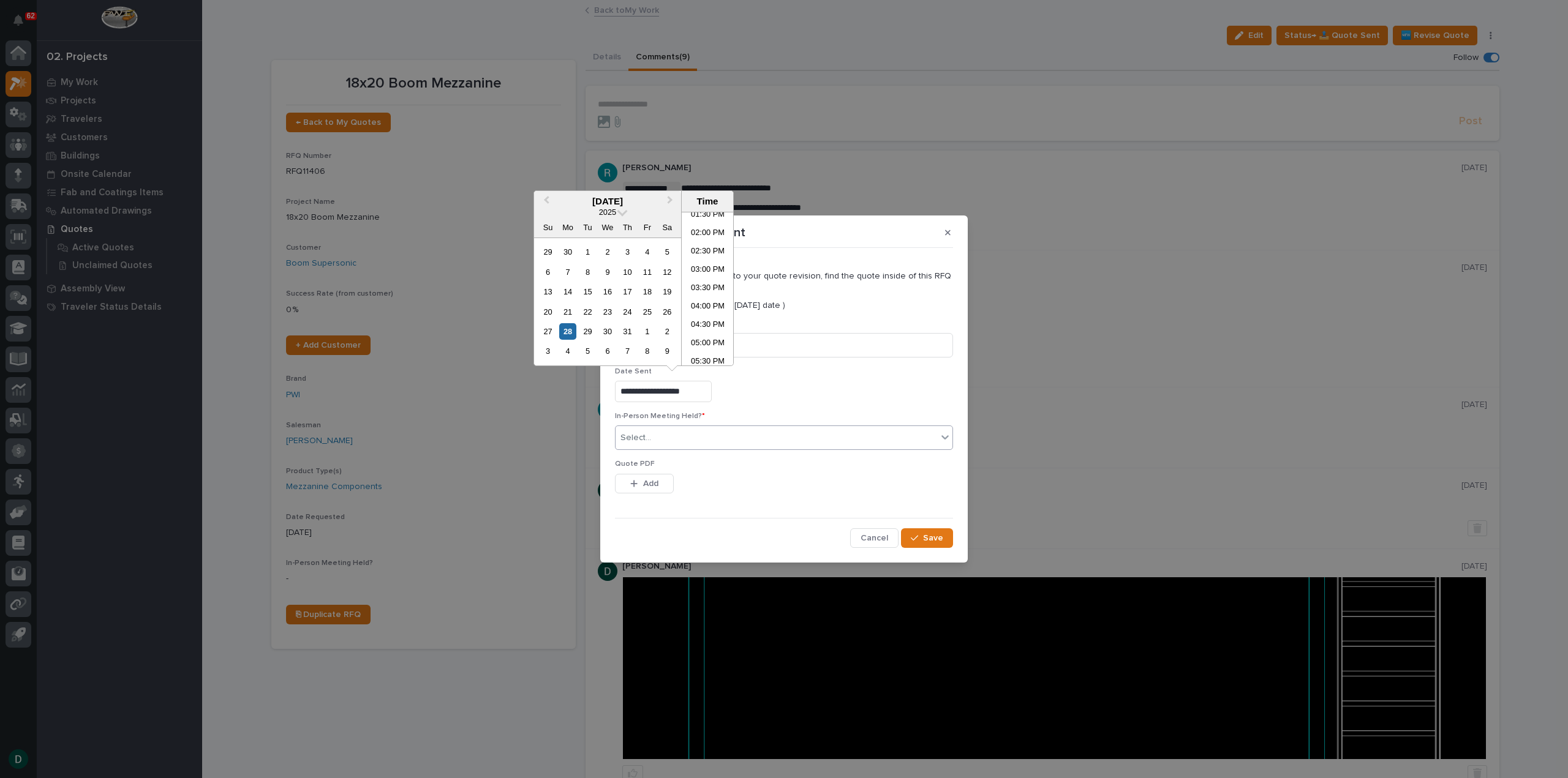 click on "Select..." at bounding box center [776, 438] 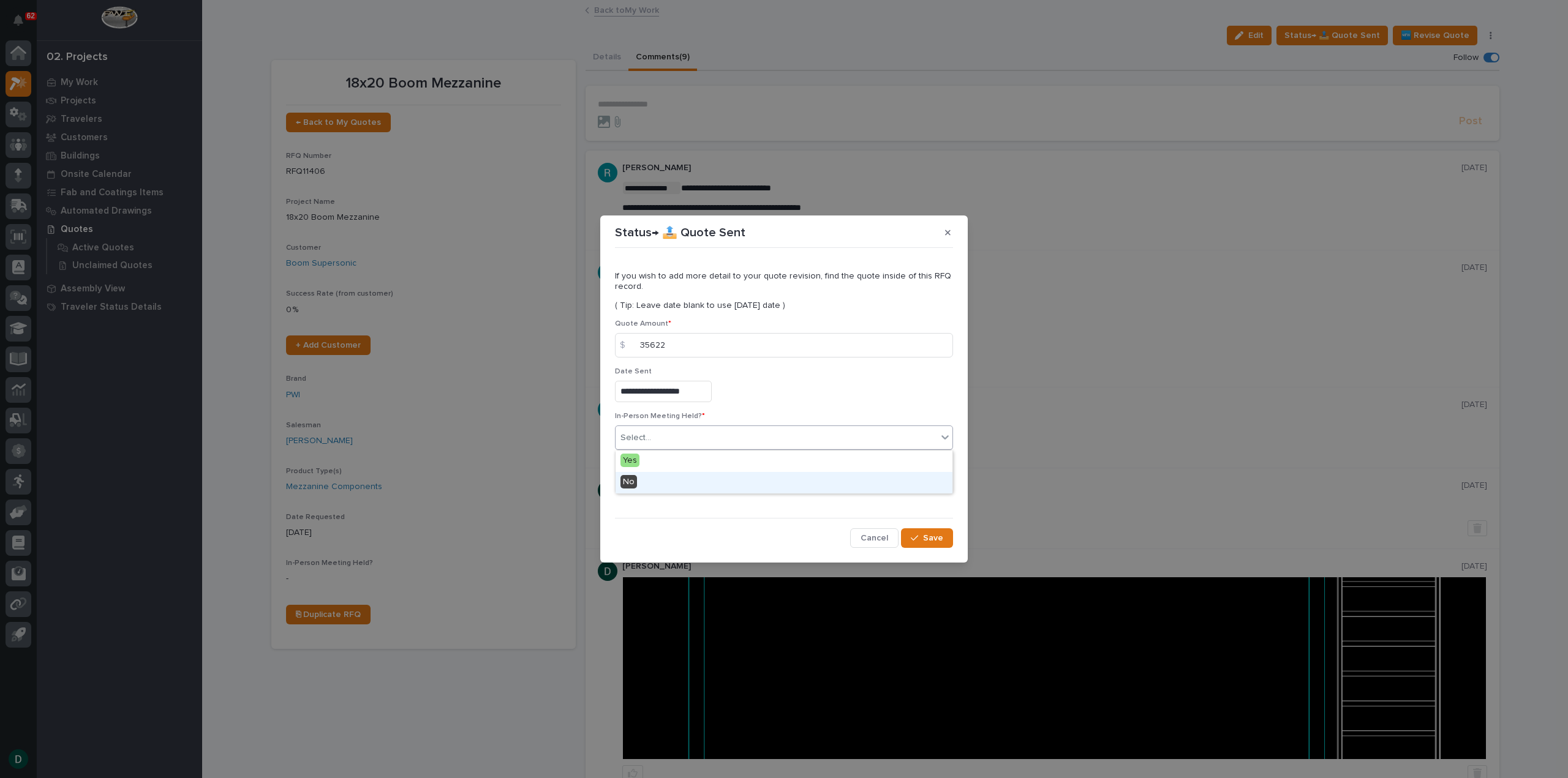 click on "No" at bounding box center [784, 482] 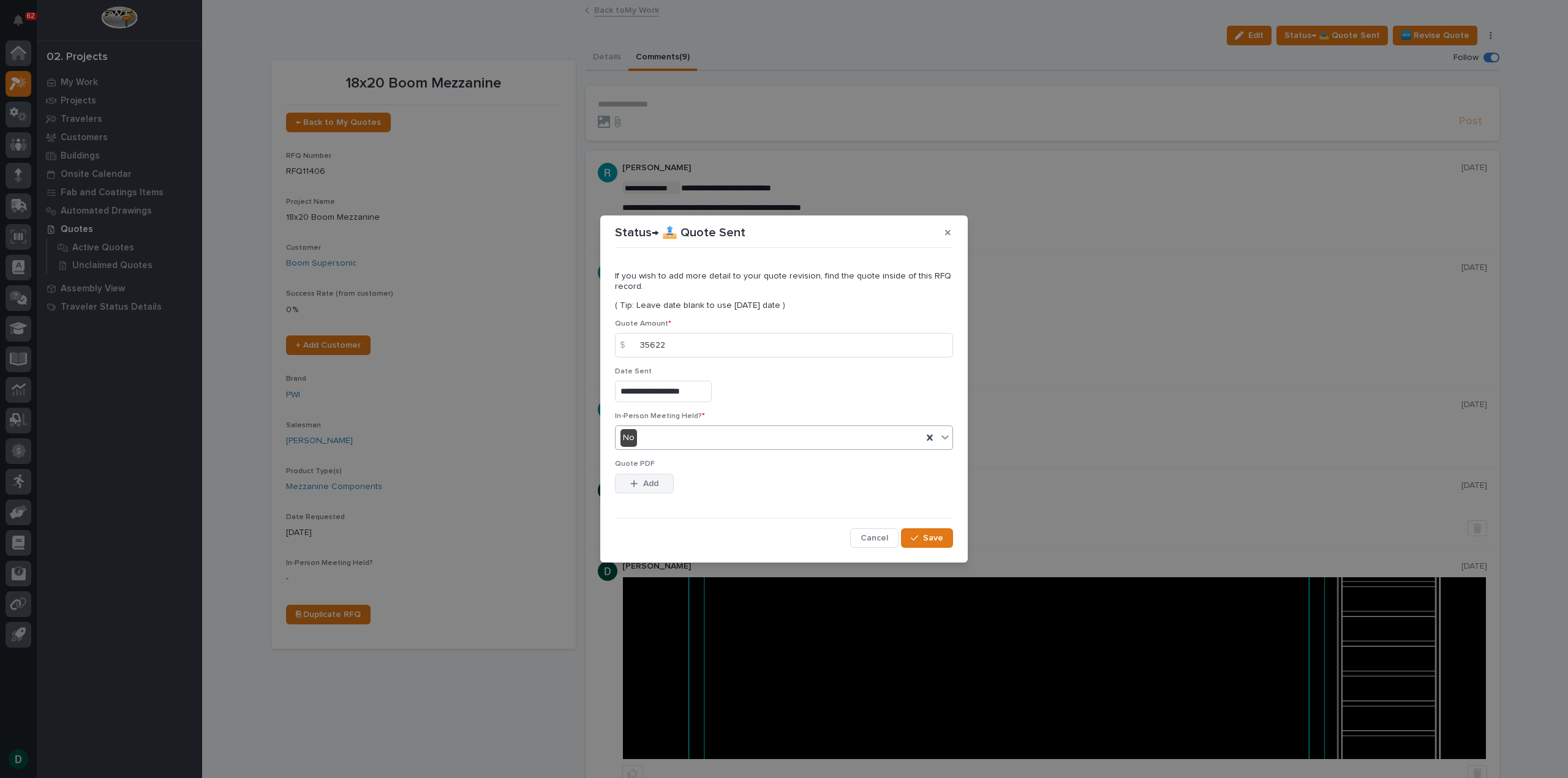 click on "Add" at bounding box center [650, 484] 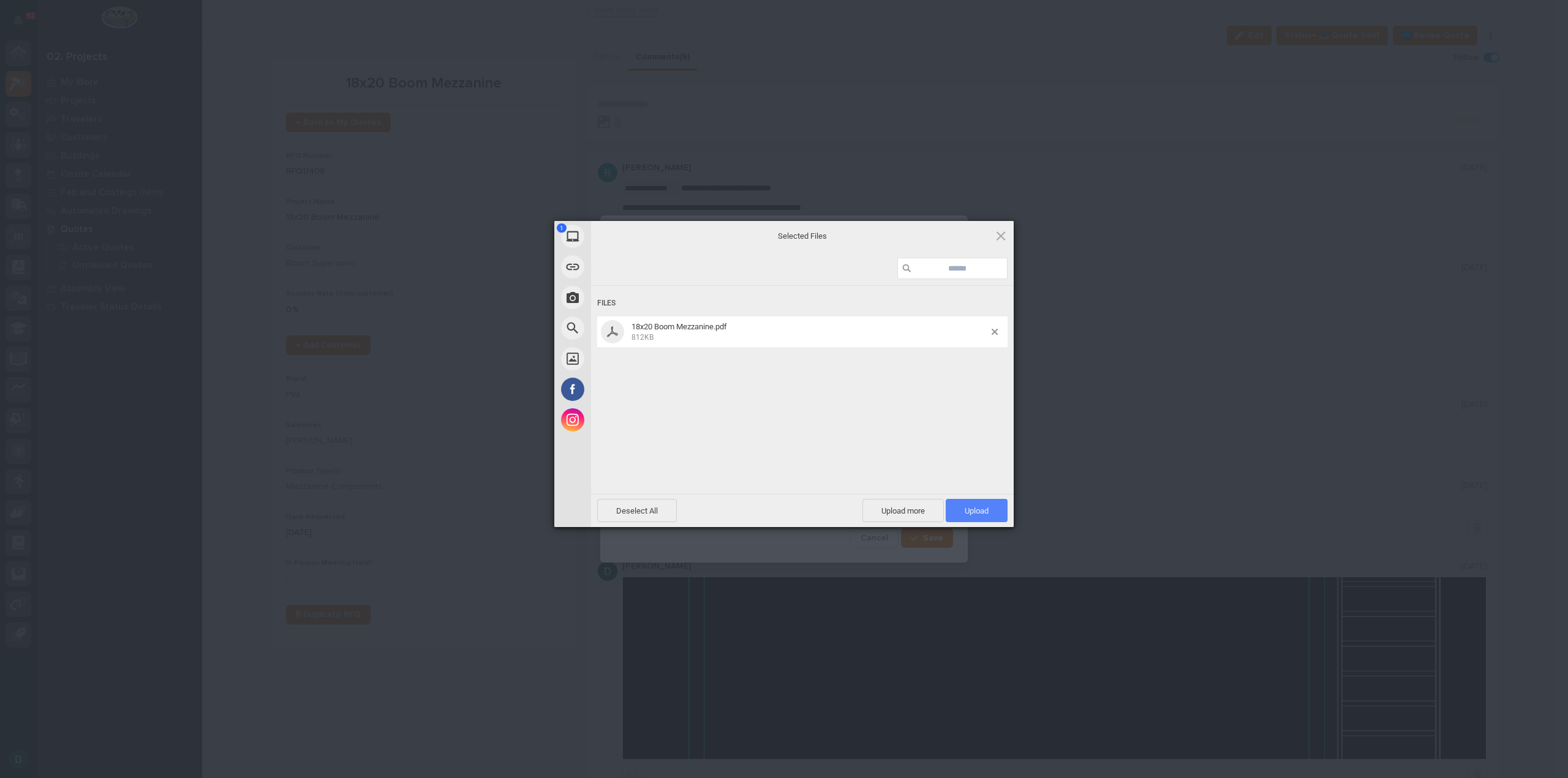 click on "Upload
1" at bounding box center [976, 511] 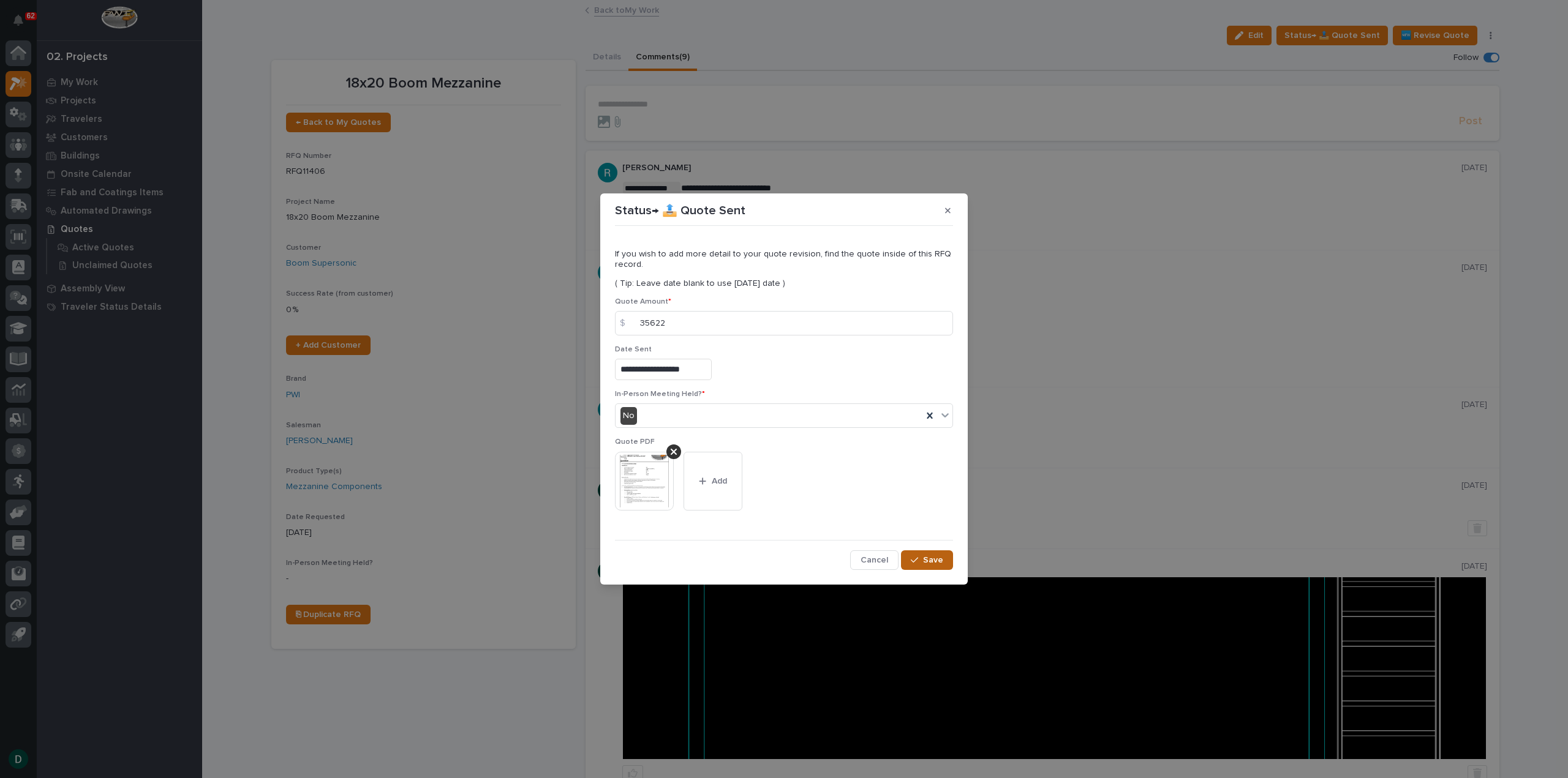 click on "Save" at bounding box center (933, 560) 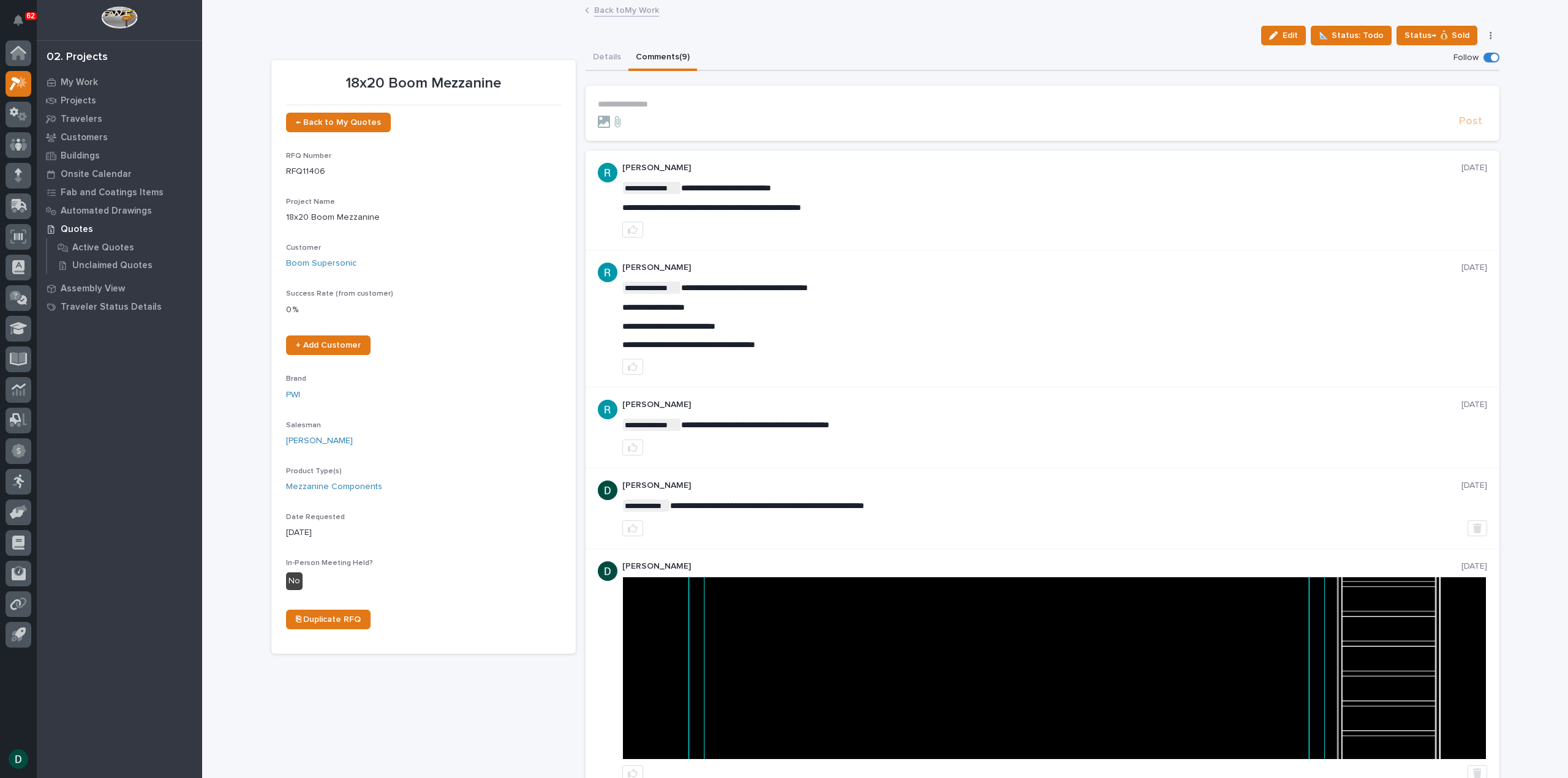 click on "Back to  My Work" at bounding box center (627, 9) 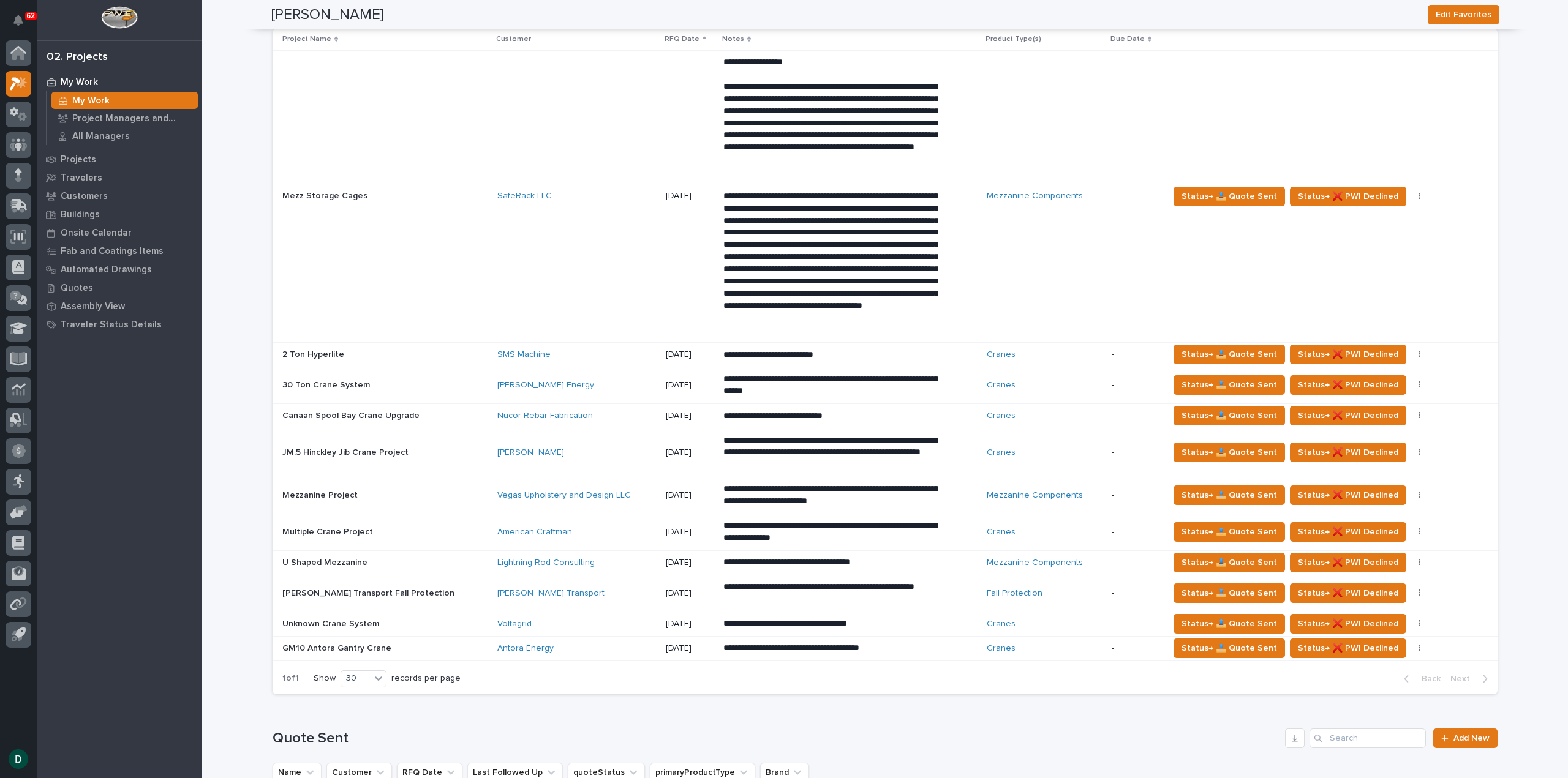 scroll, scrollTop: 735, scrollLeft: 0, axis: vertical 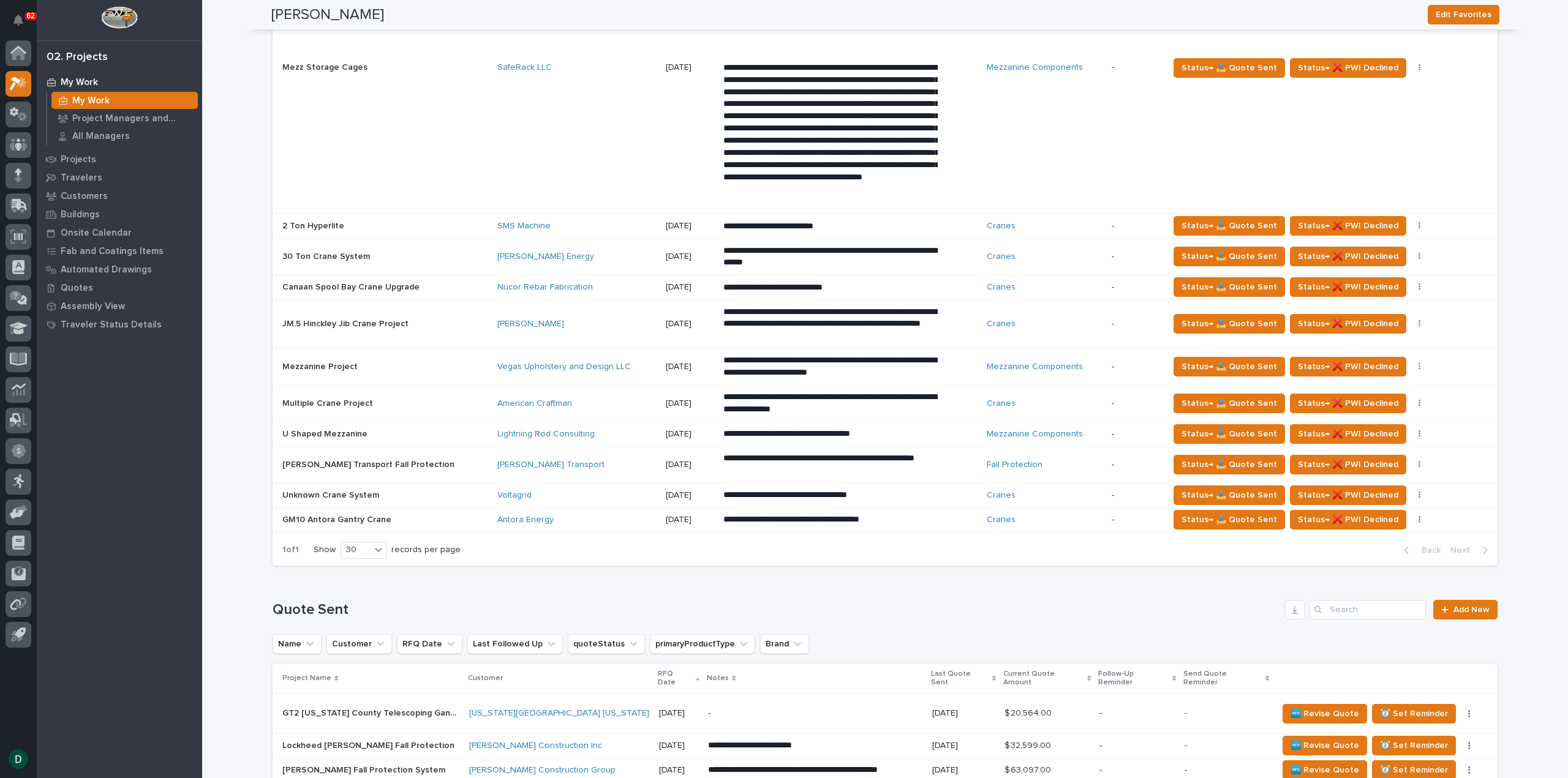 click at bounding box center [385, 520] 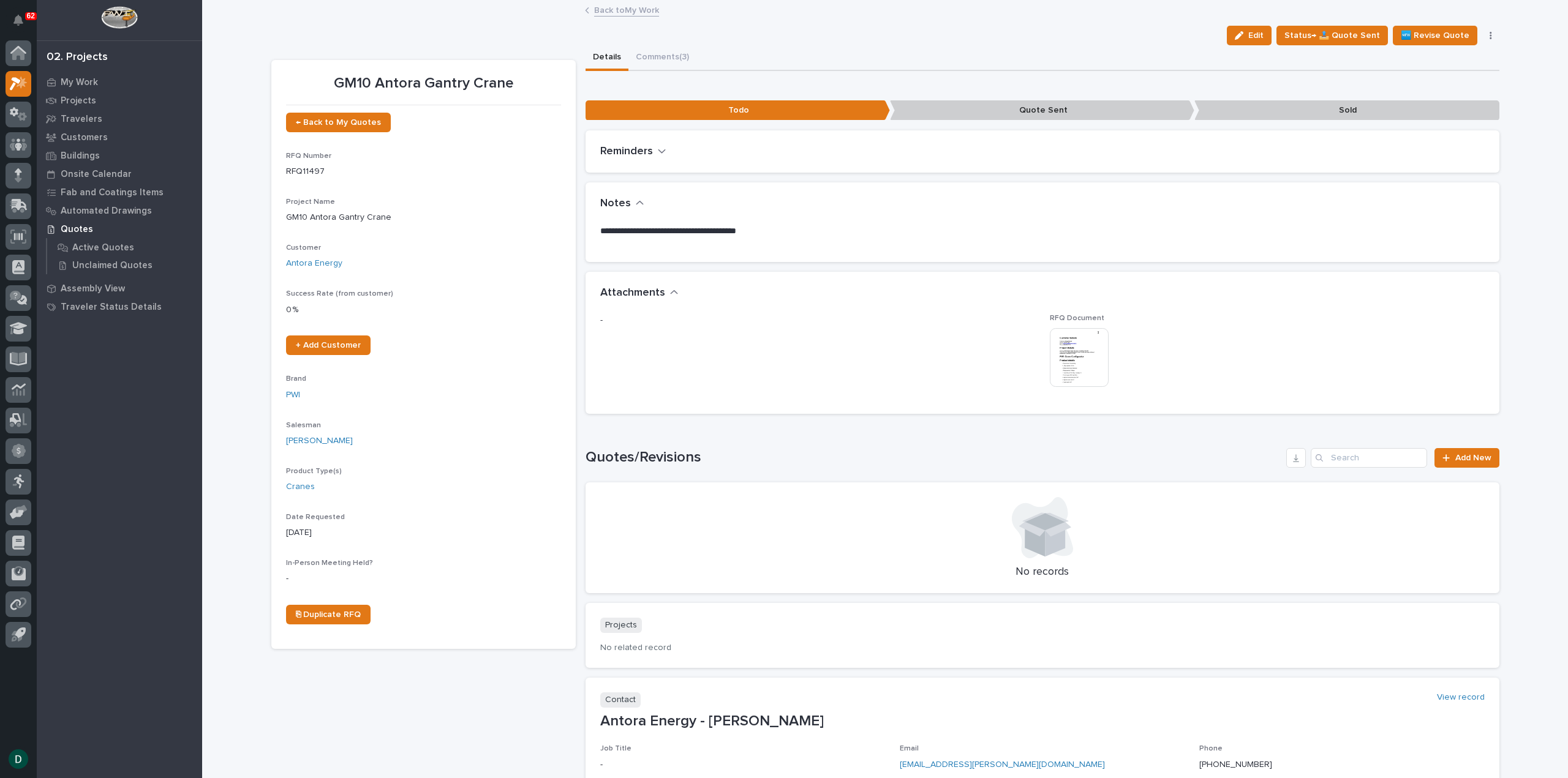 click at bounding box center [1079, 357] 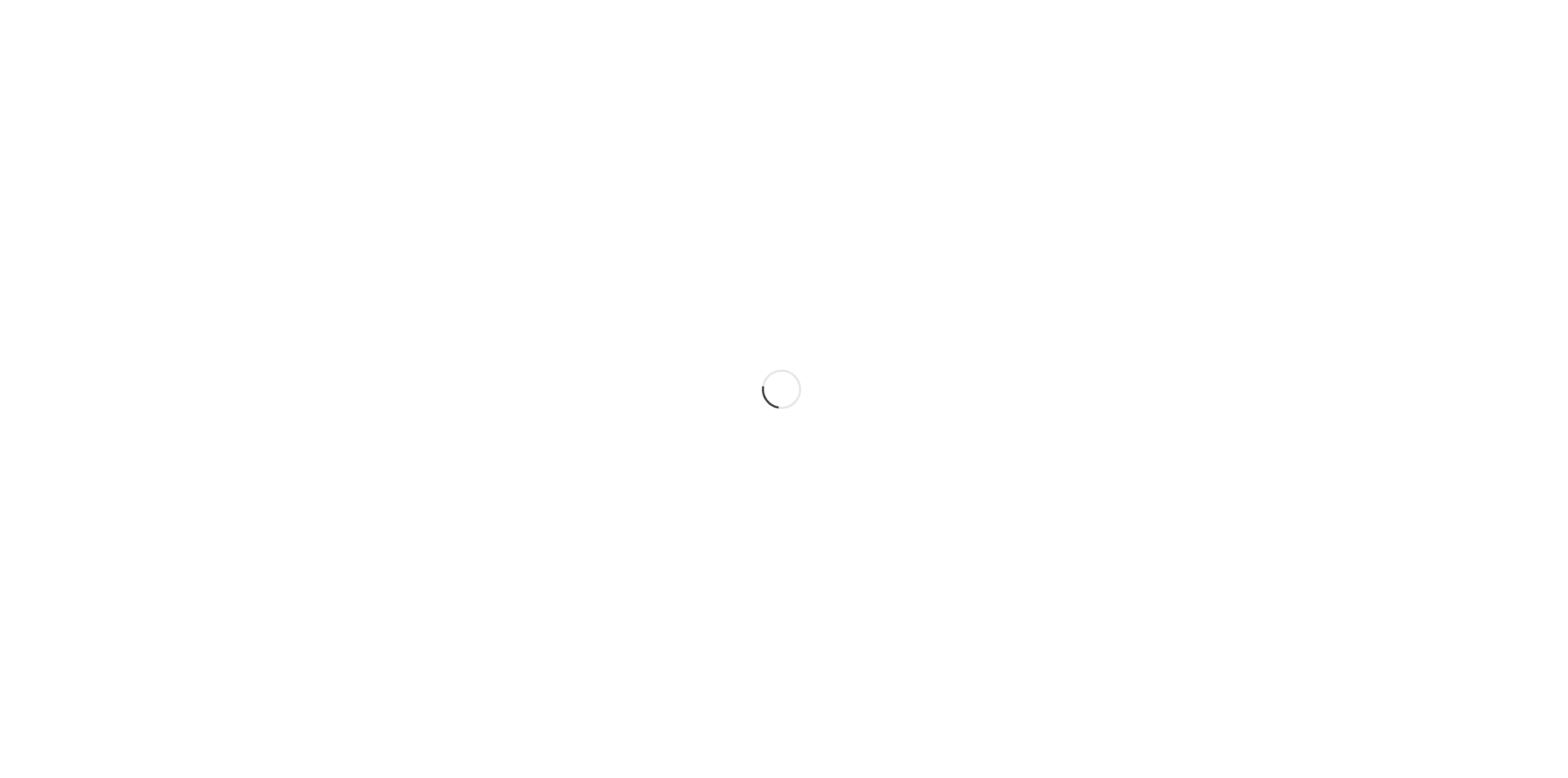 scroll, scrollTop: 0, scrollLeft: 0, axis: both 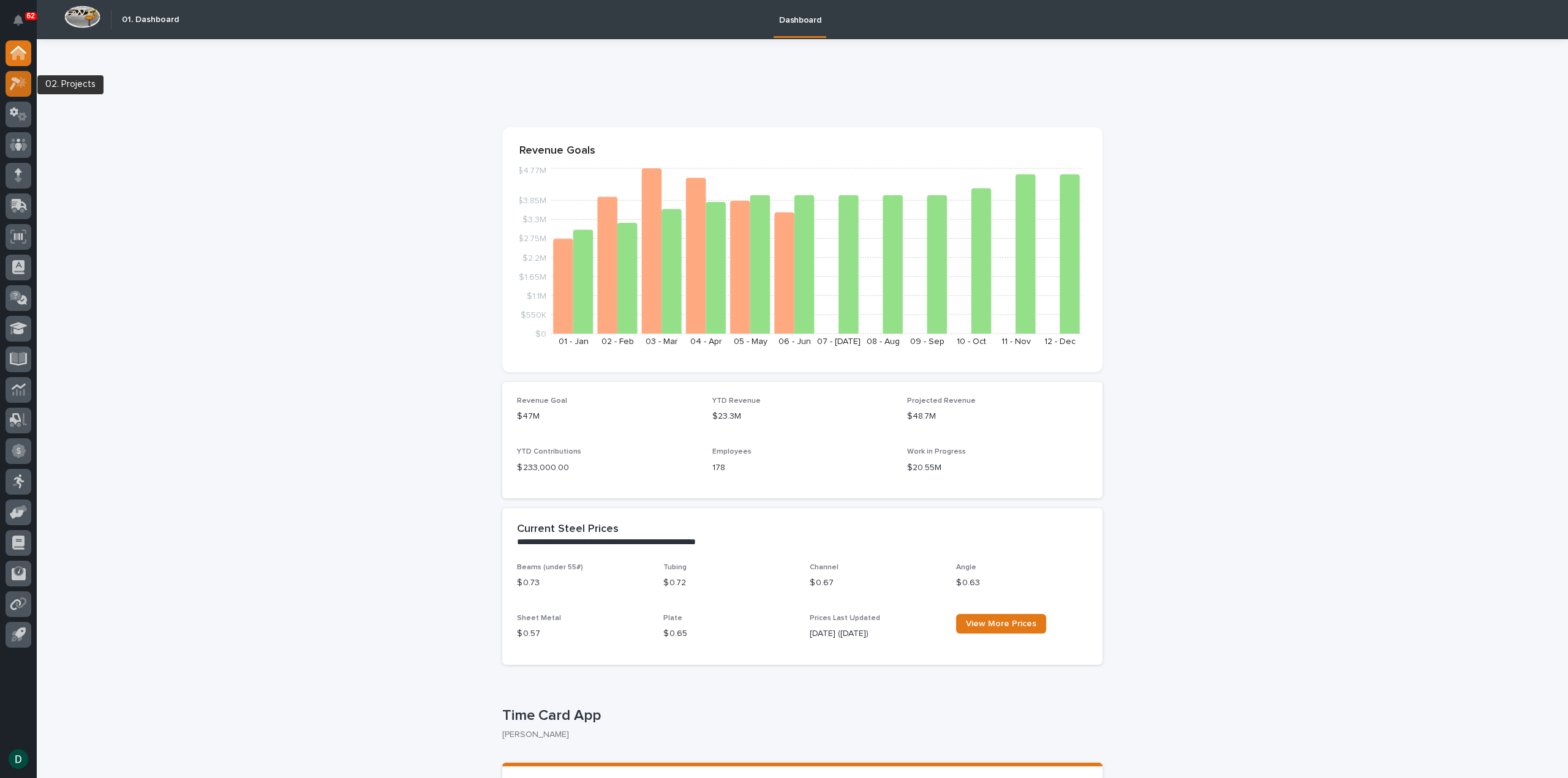 click at bounding box center [18, 84] 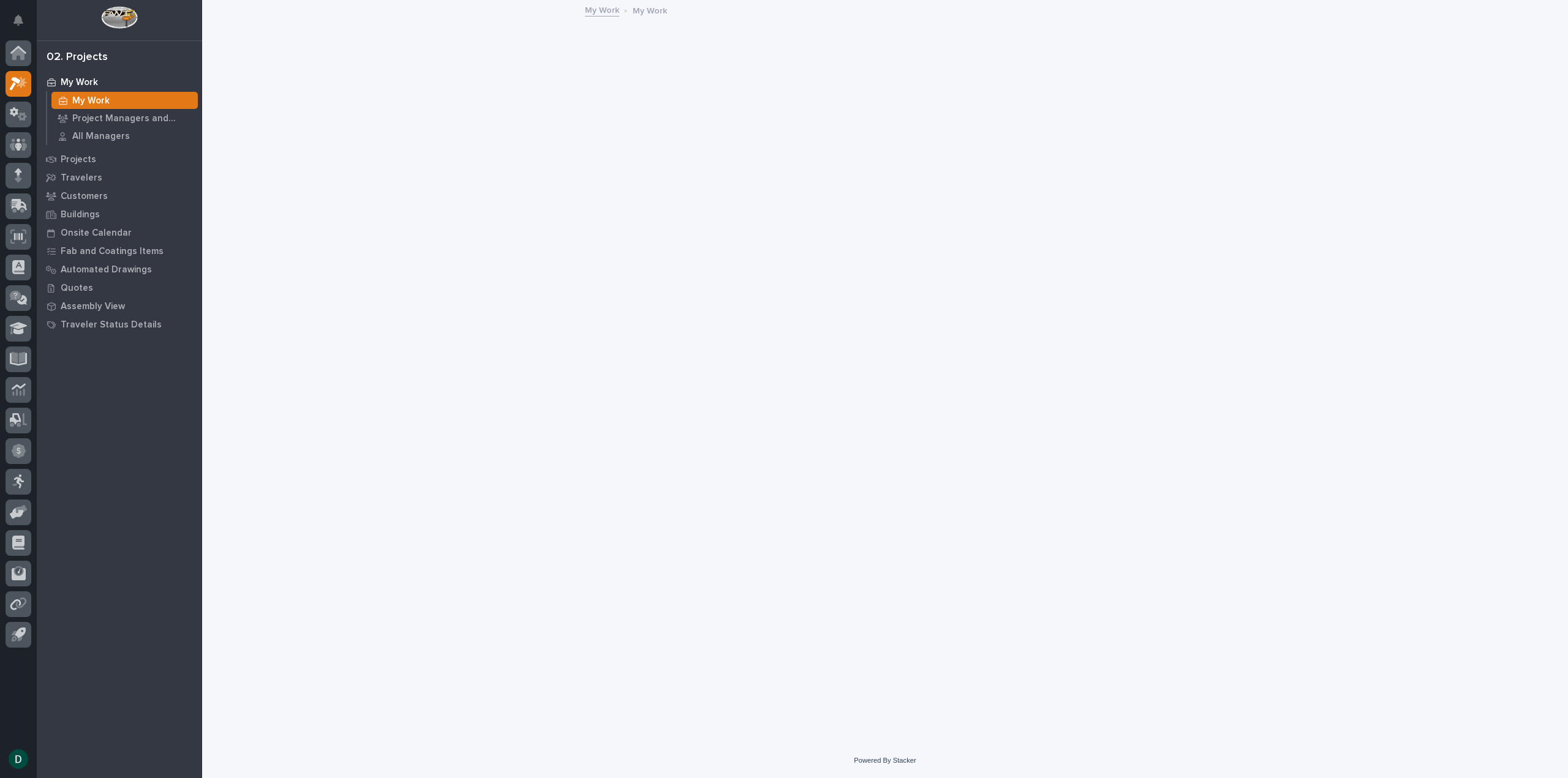 scroll, scrollTop: 0, scrollLeft: 0, axis: both 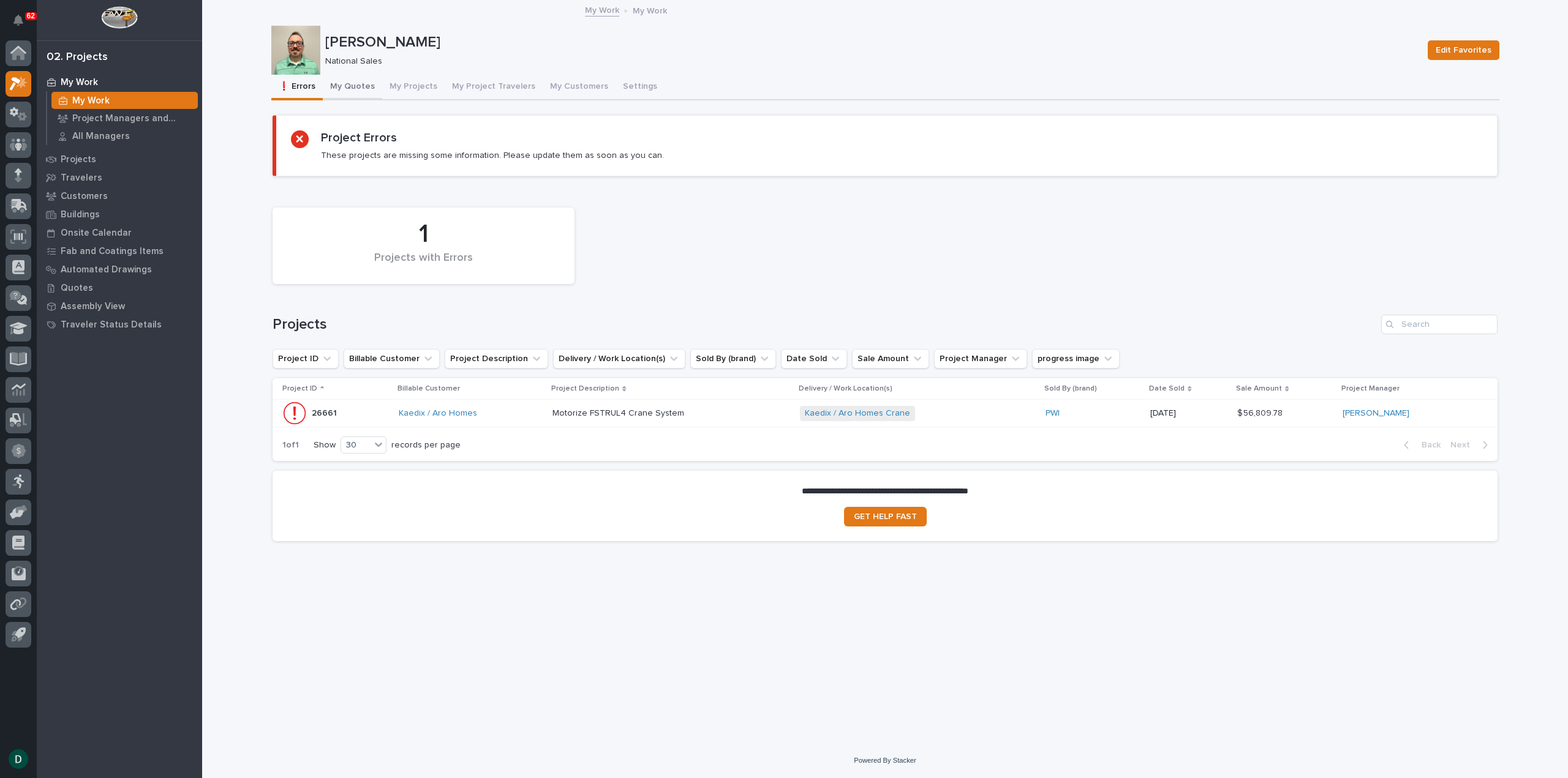 click on "My Quotes" at bounding box center (352, 88) 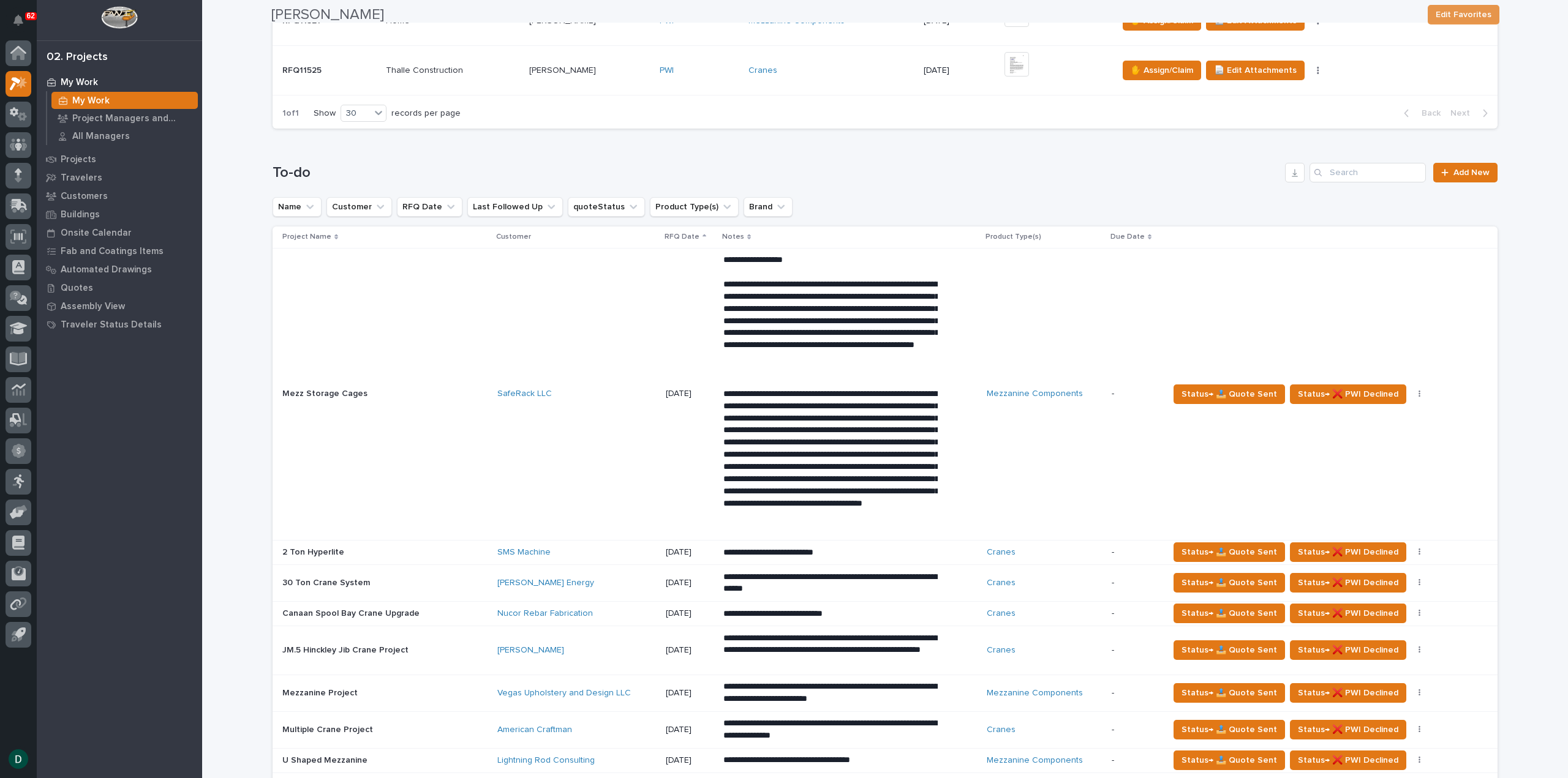 scroll, scrollTop: 612, scrollLeft: 0, axis: vertical 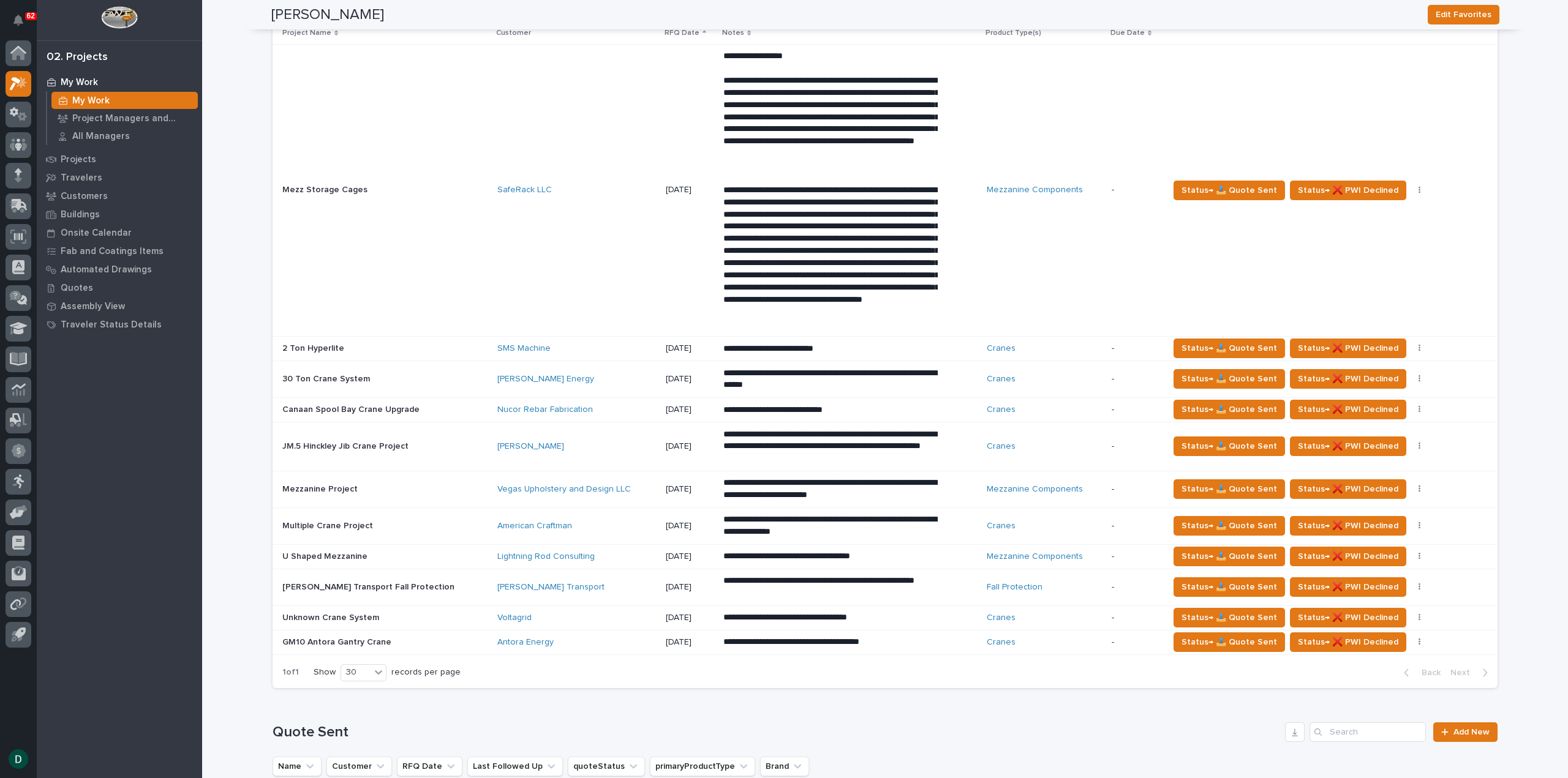 click at bounding box center [385, 618] 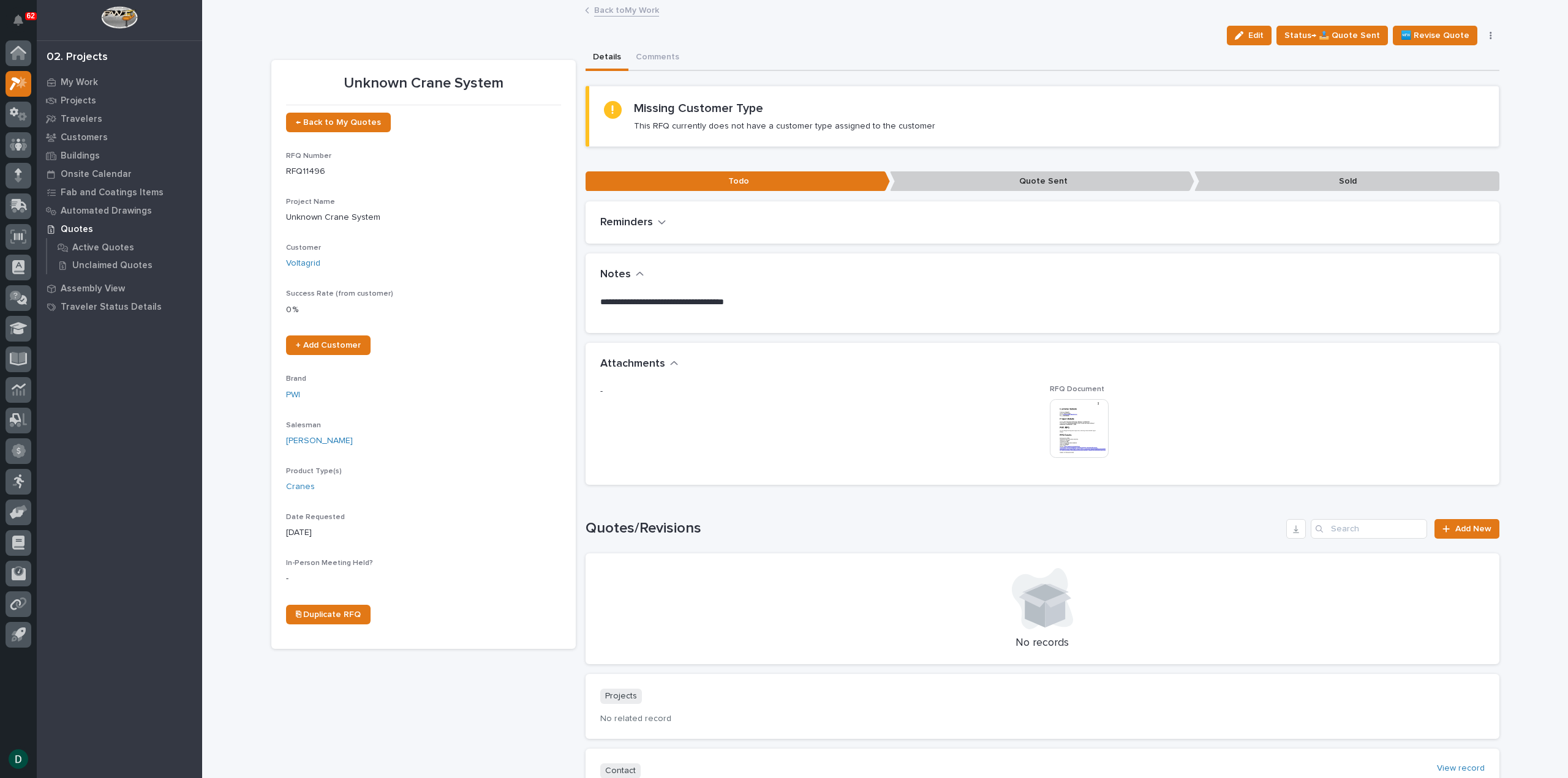 click at bounding box center (1079, 428) 